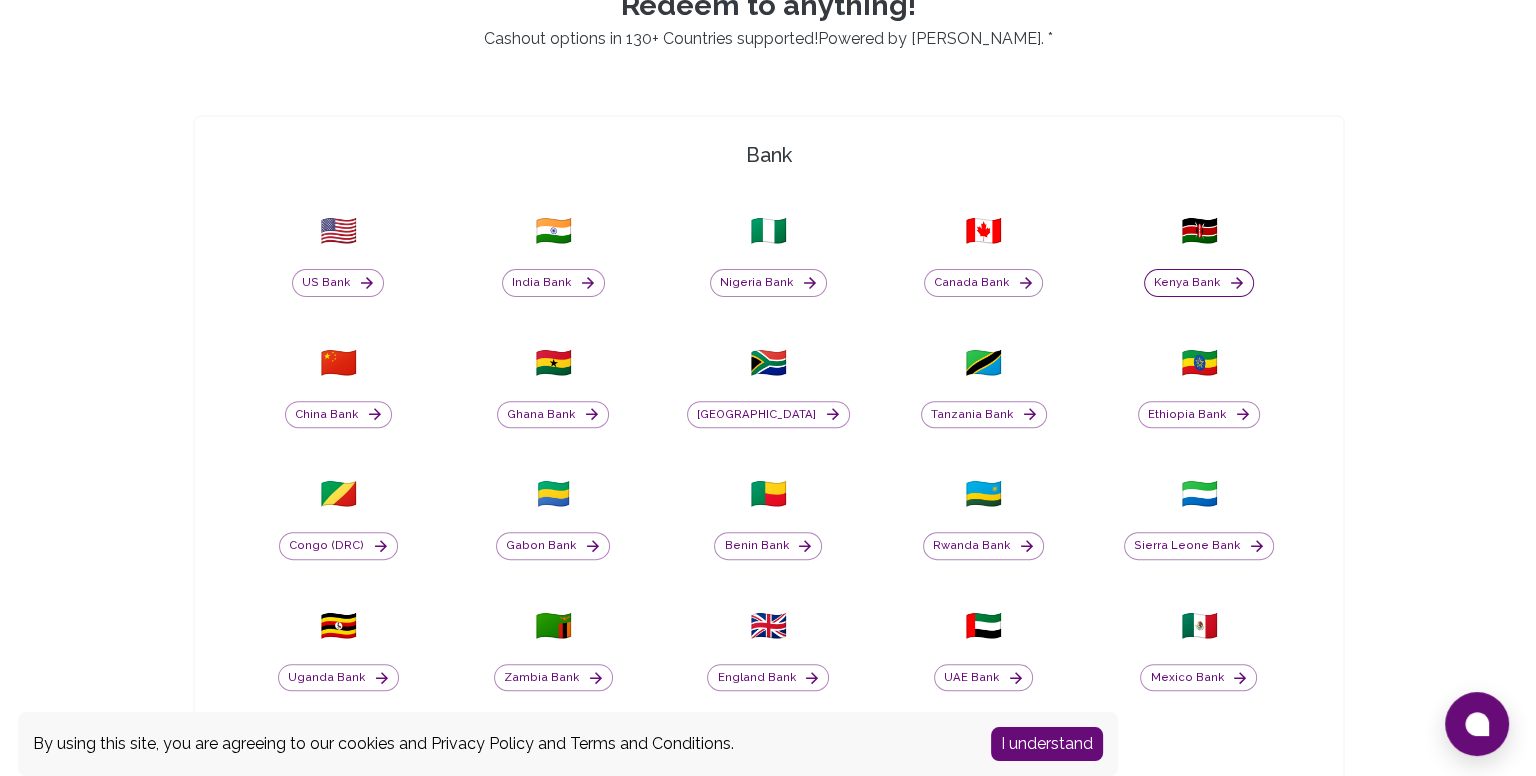 scroll, scrollTop: 651, scrollLeft: 0, axis: vertical 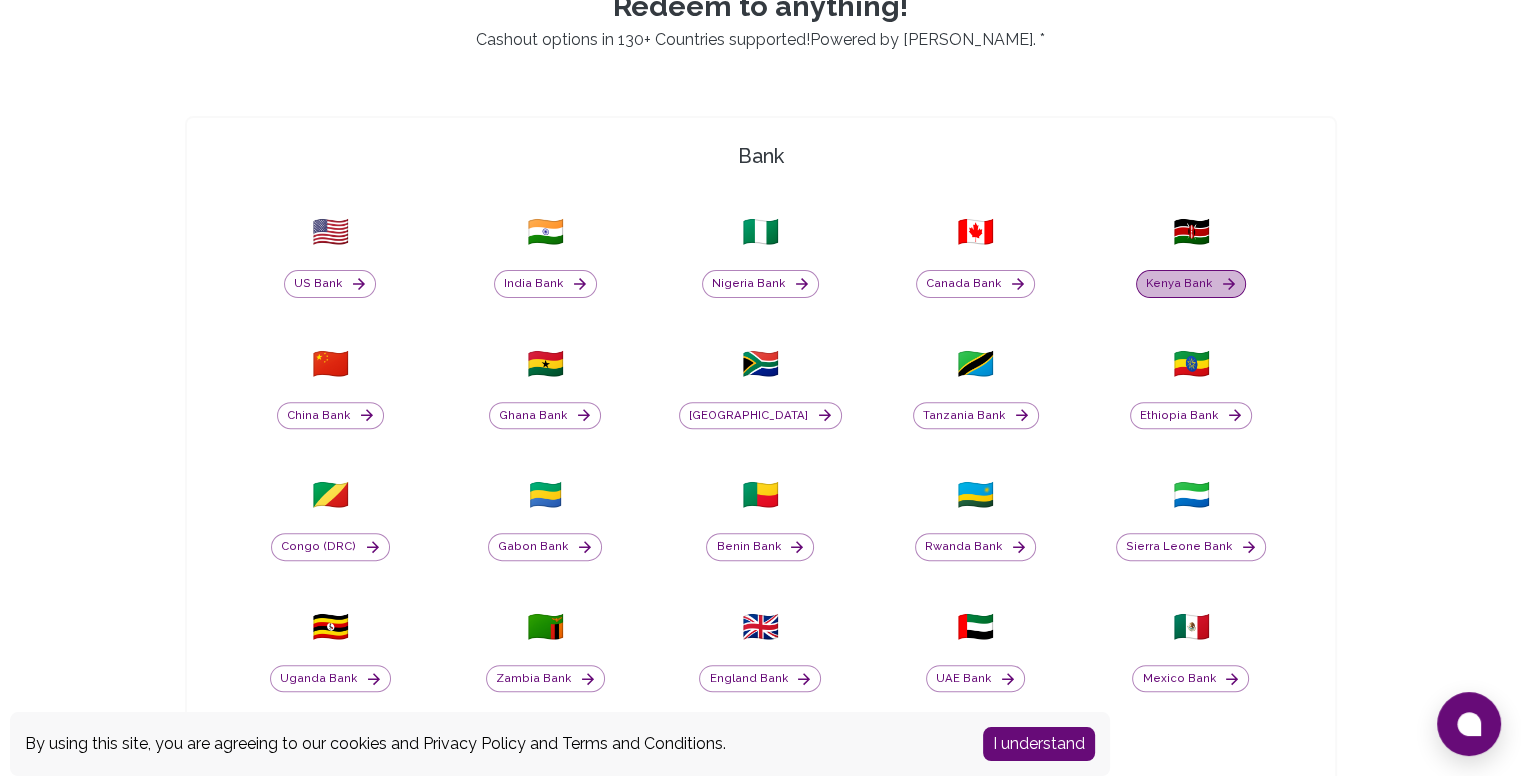 click on "Kenya Bank" at bounding box center (1191, 284) 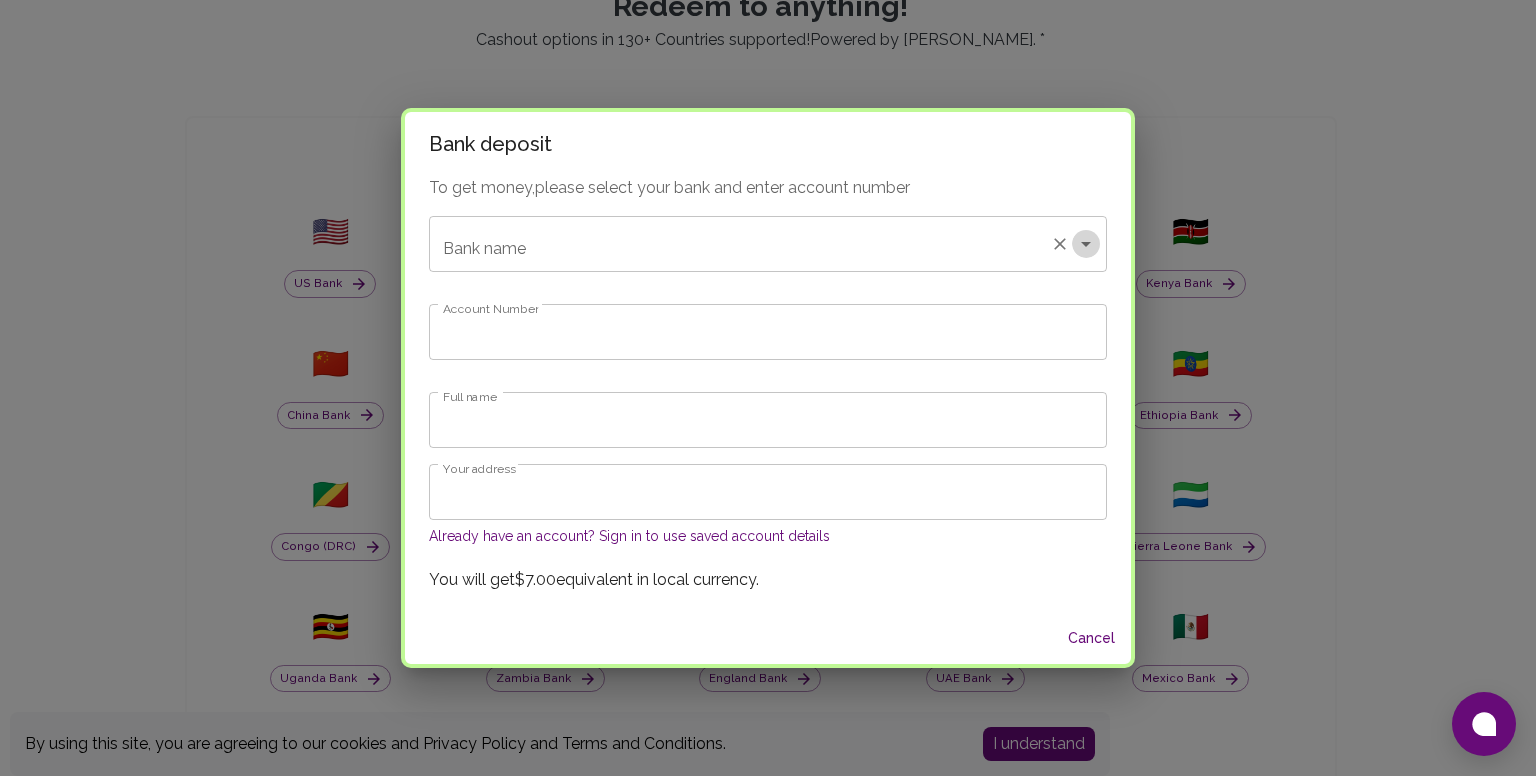 click 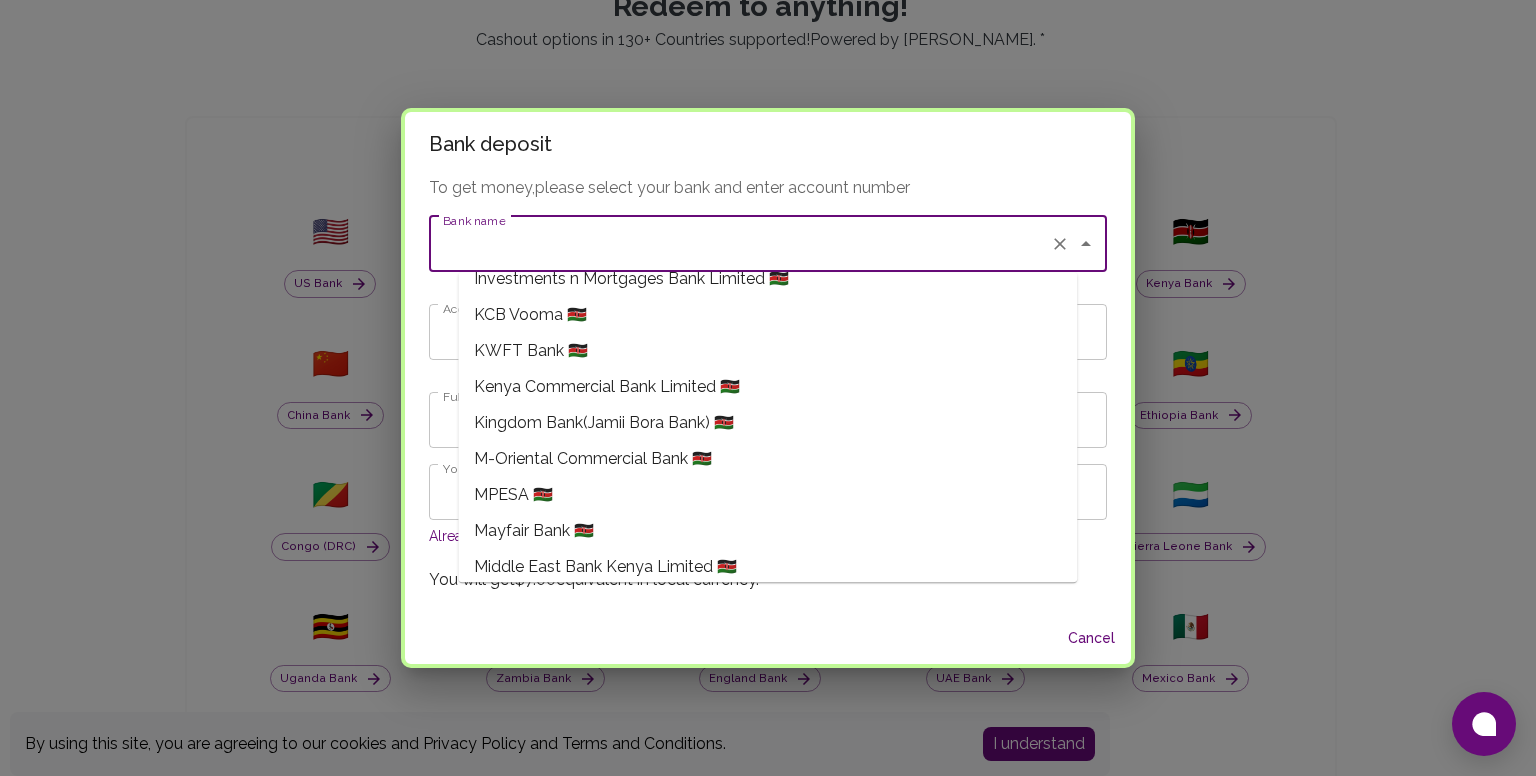 scroll, scrollTop: 994, scrollLeft: 0, axis: vertical 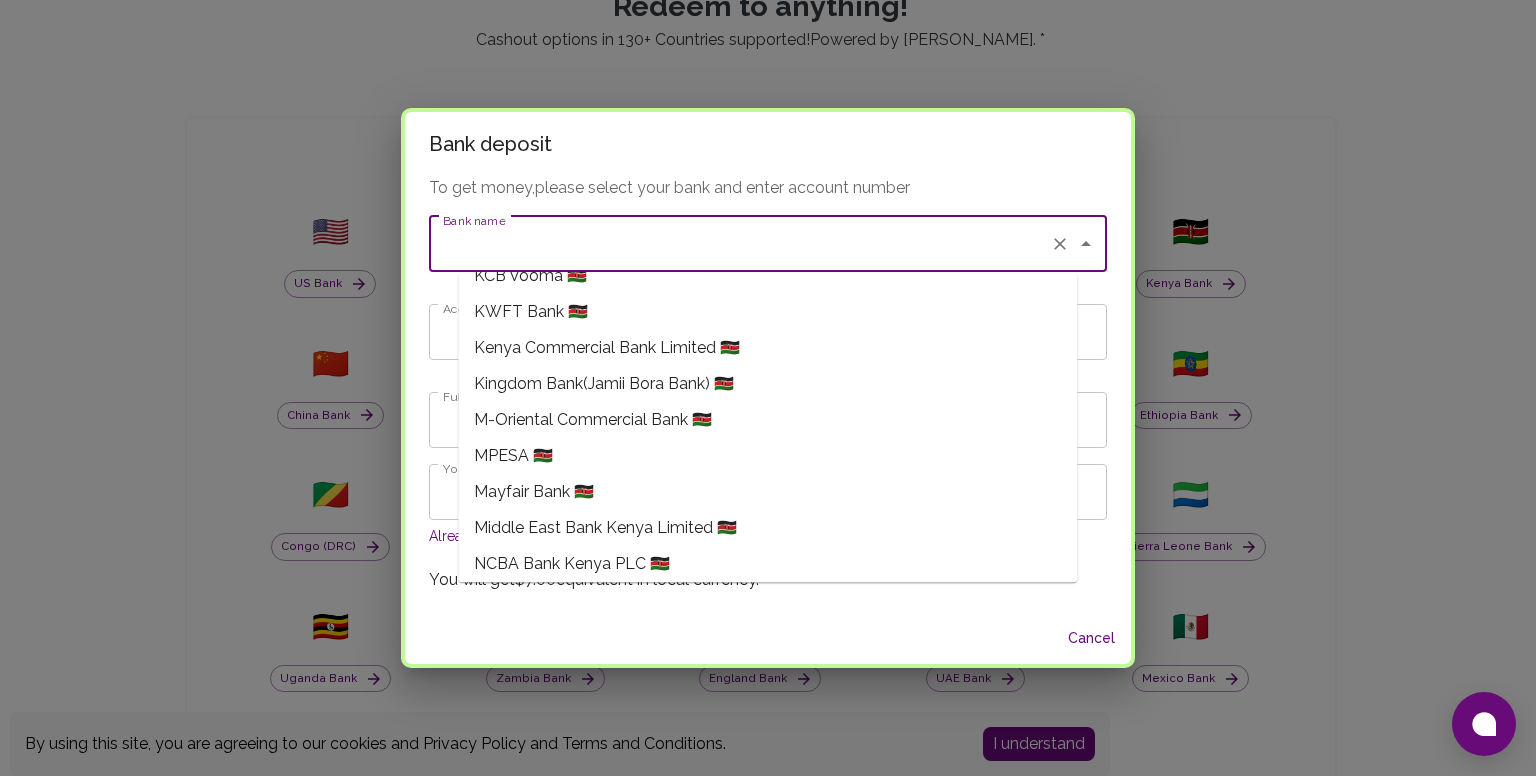 click on "MPESA 🇰🇪" at bounding box center (767, 456) 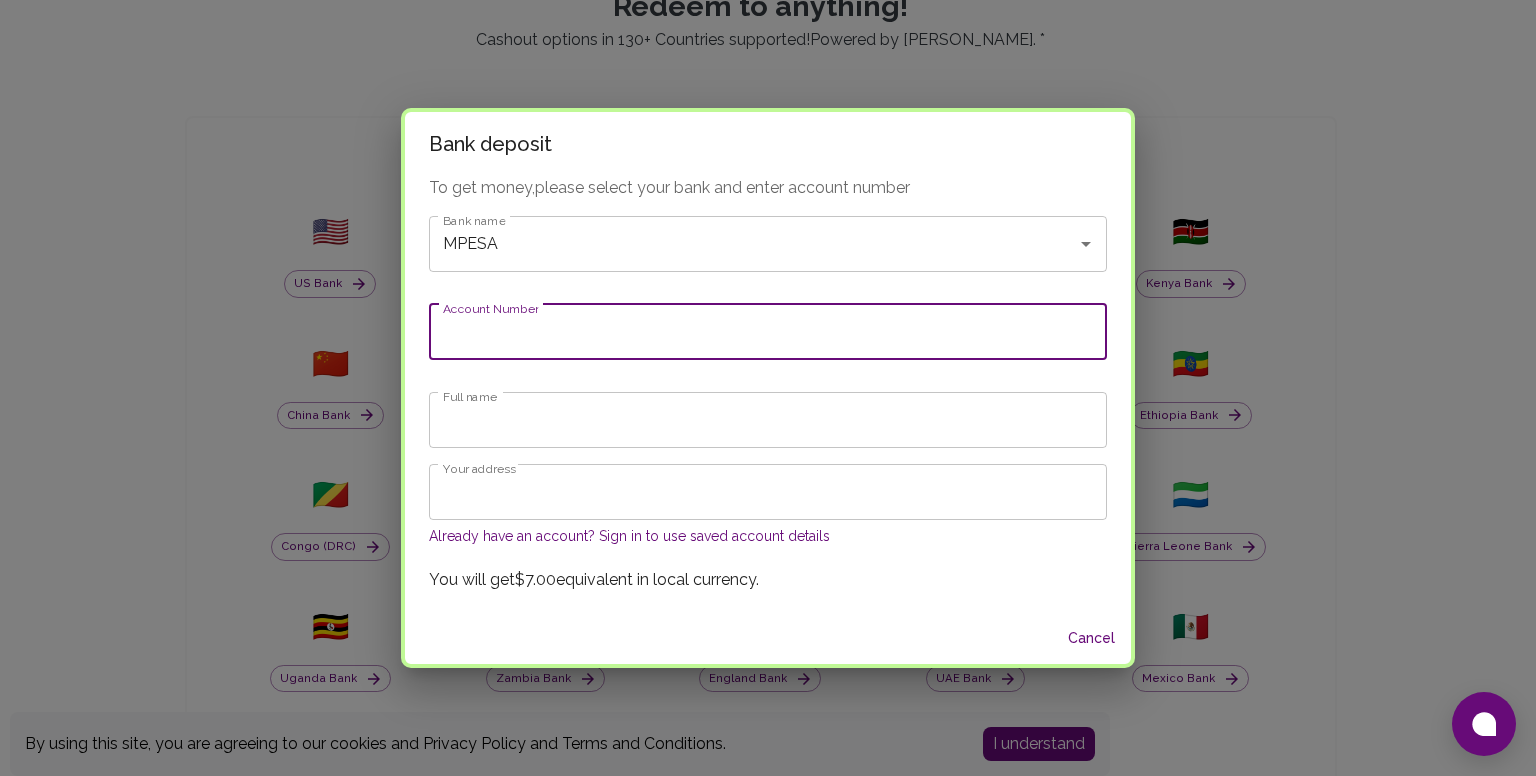 click on "Account Number" at bounding box center [768, 332] 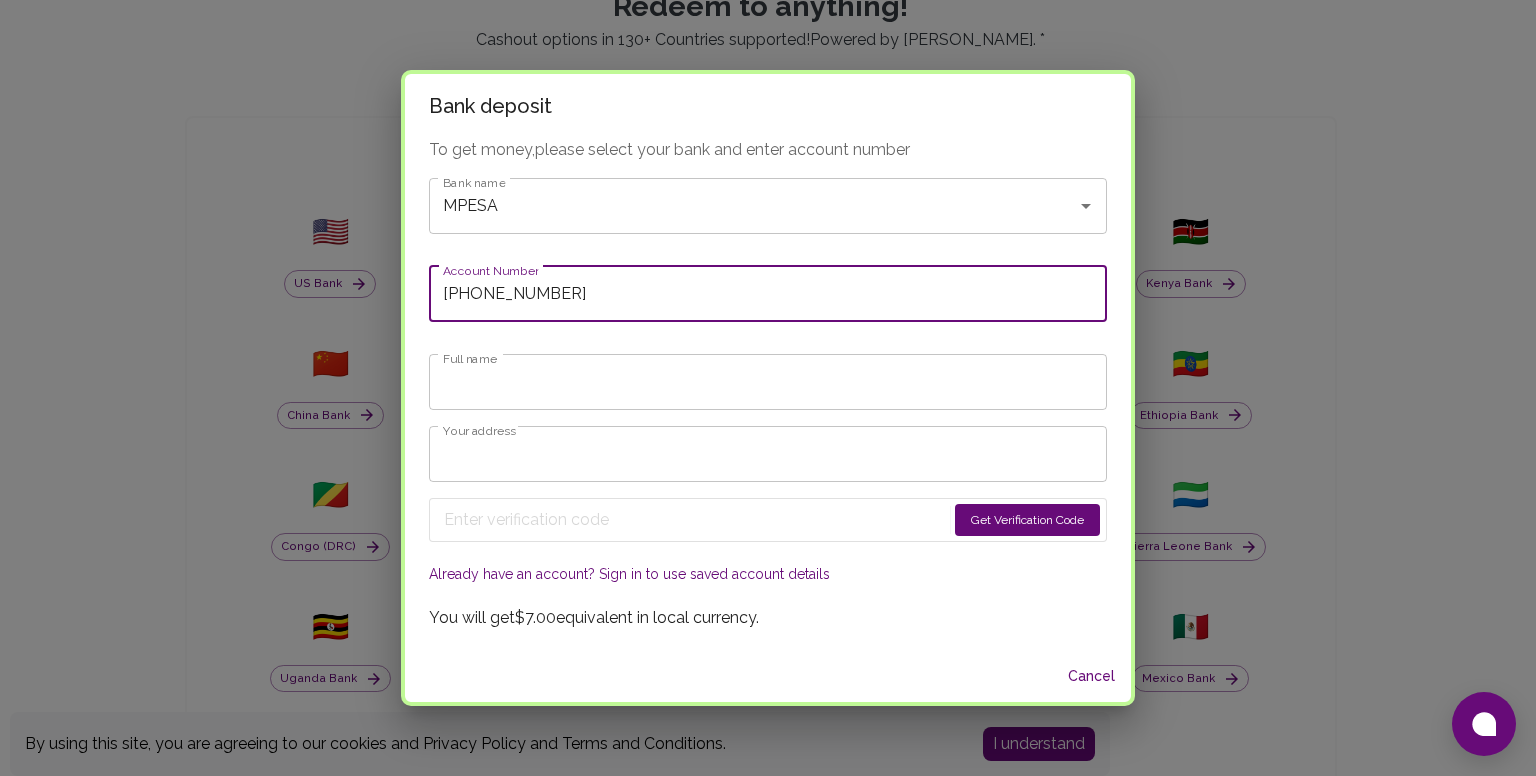 type on "[PHONE_NUMBER]" 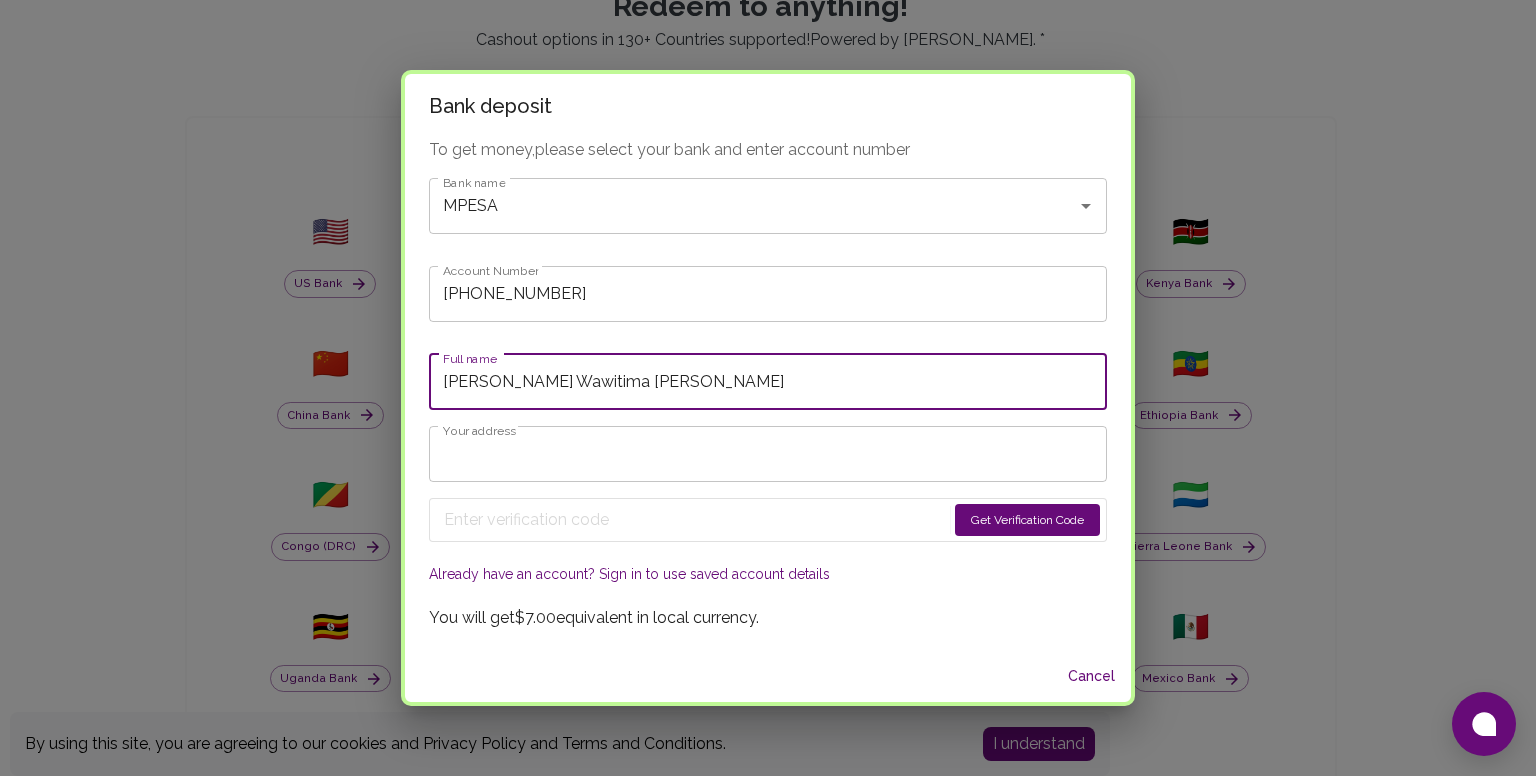 type on "[PERSON_NAME] Wawitima [PERSON_NAME]" 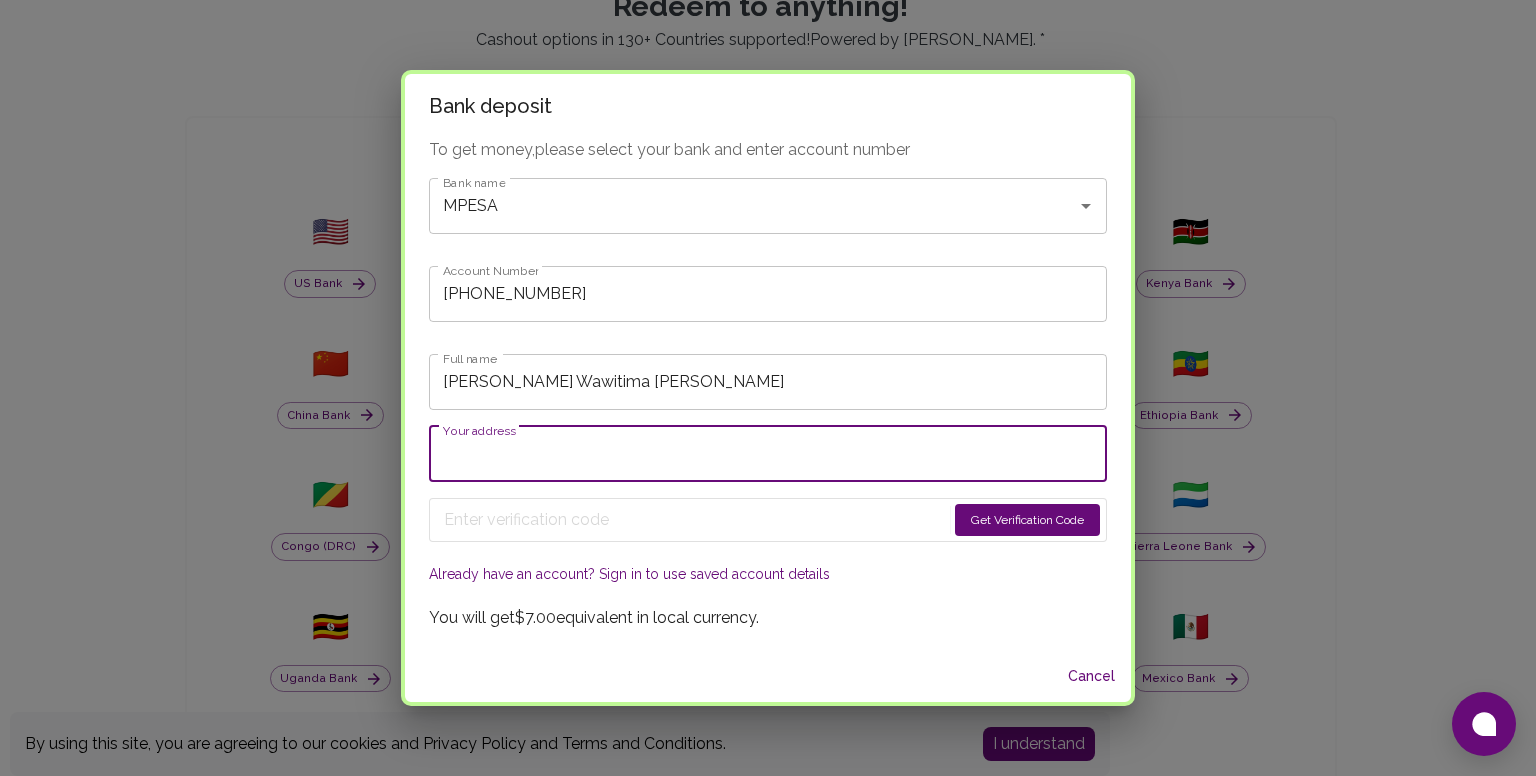 click on "Your address" at bounding box center (768, 454) 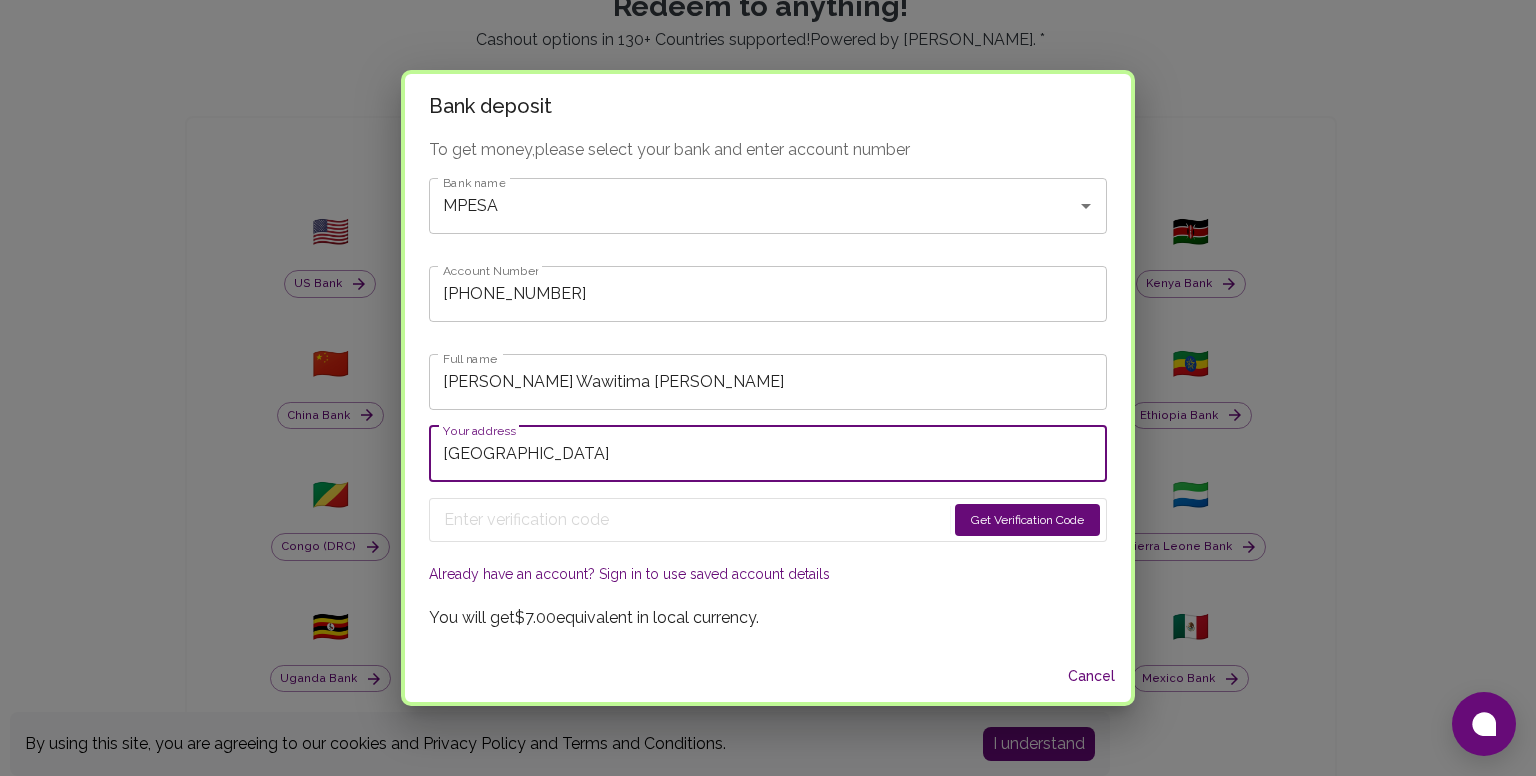 type on "[GEOGRAPHIC_DATA]" 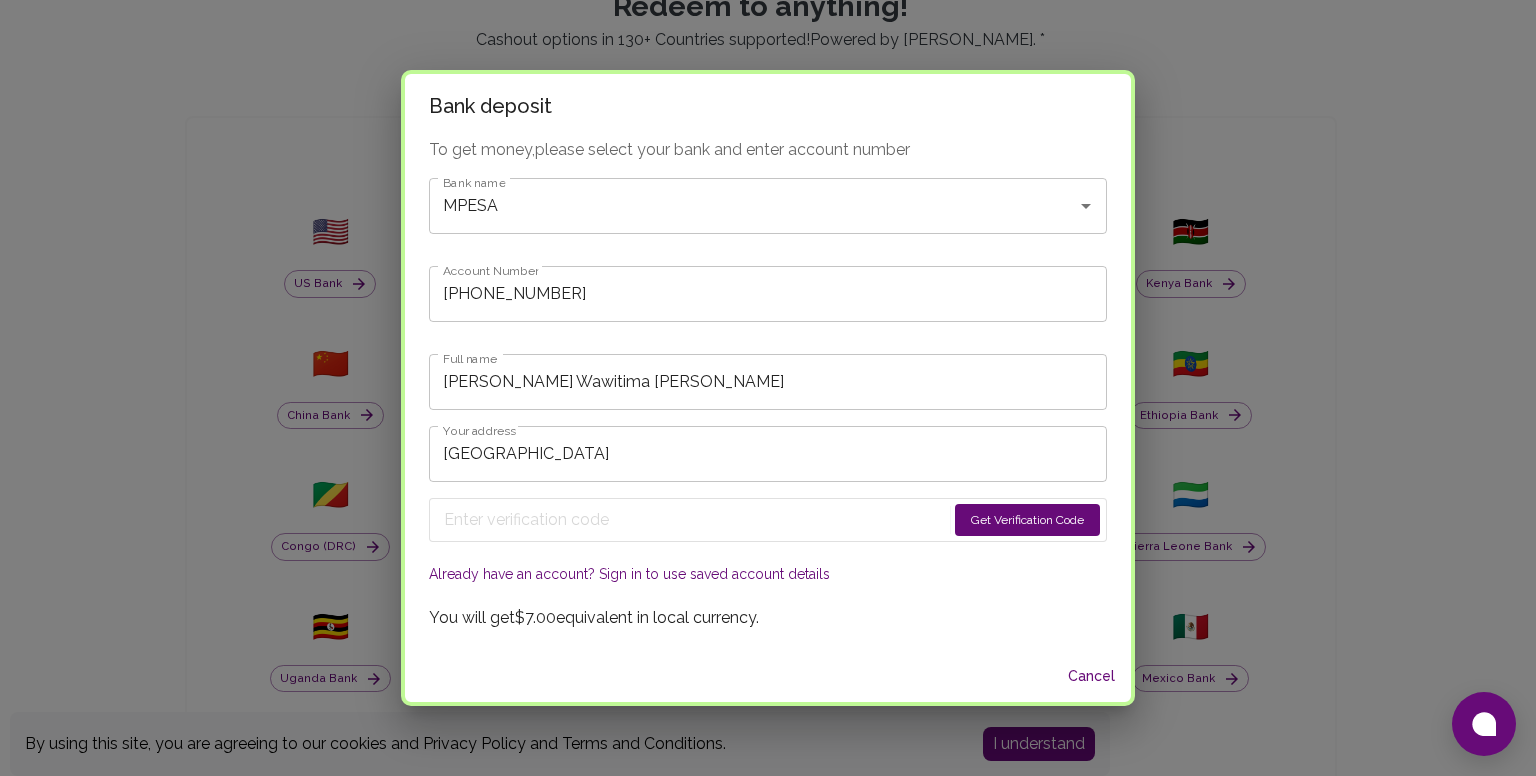 click on "Get Verification Code" at bounding box center [1027, 520] 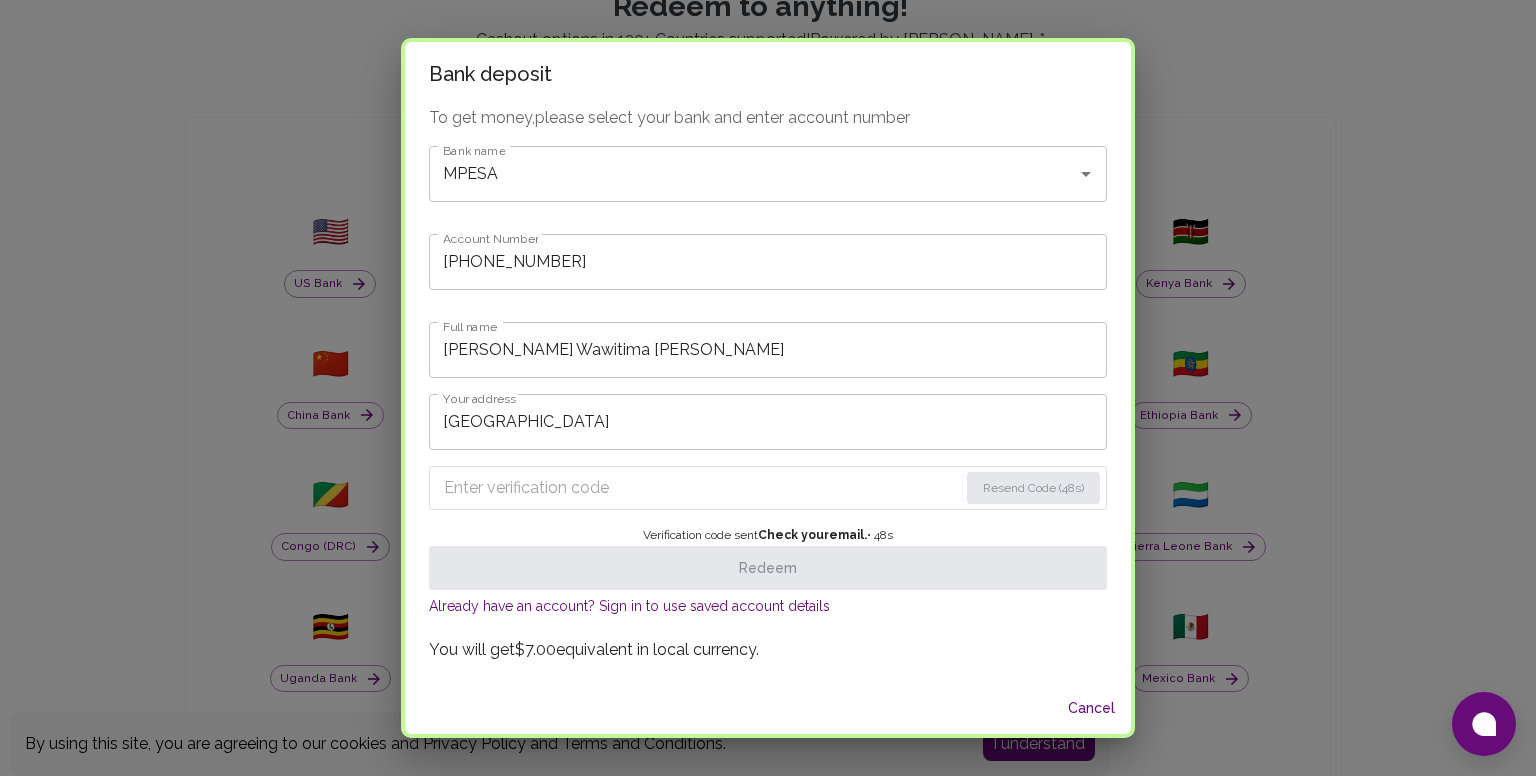 click at bounding box center [701, 488] 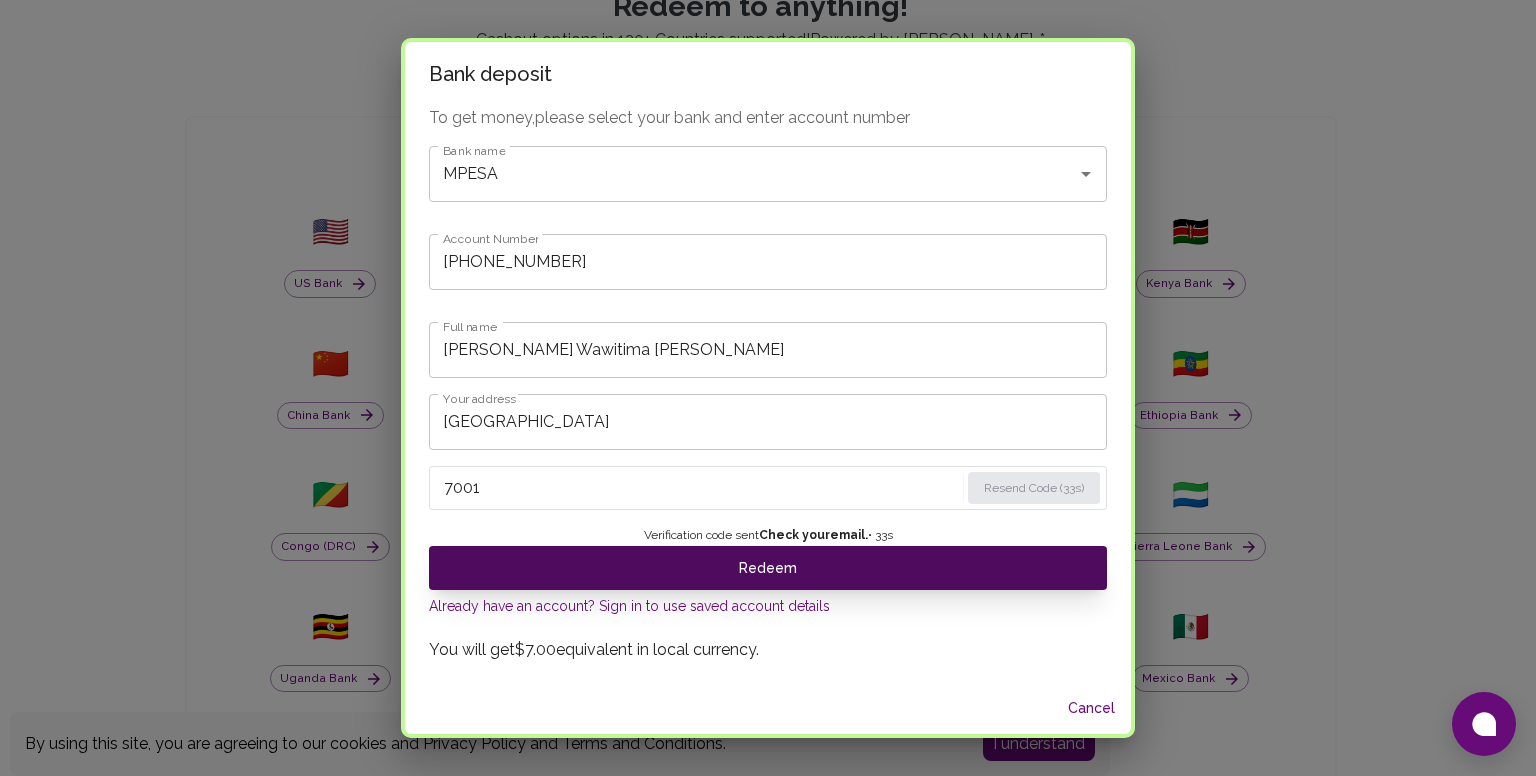 type on "7001" 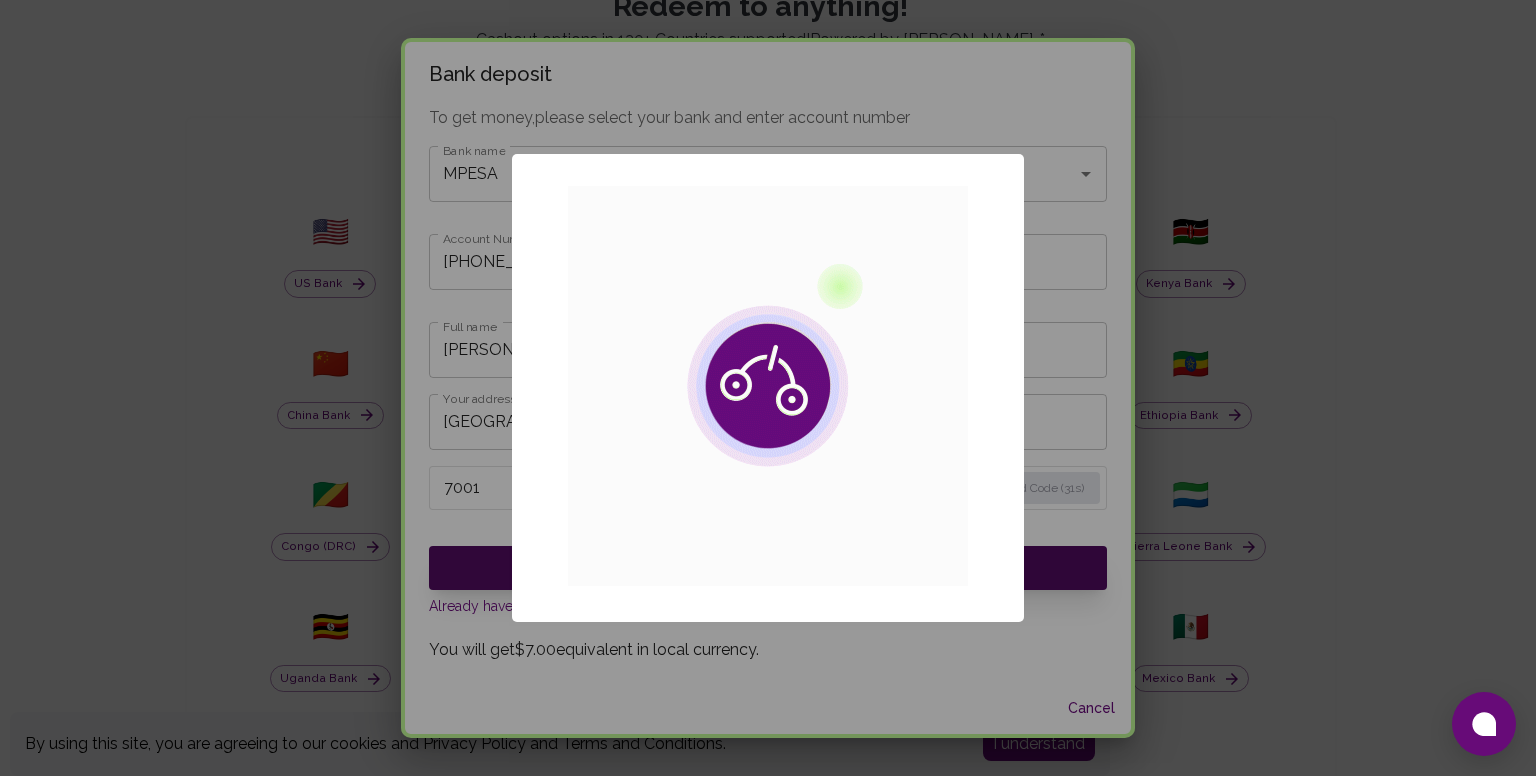 type 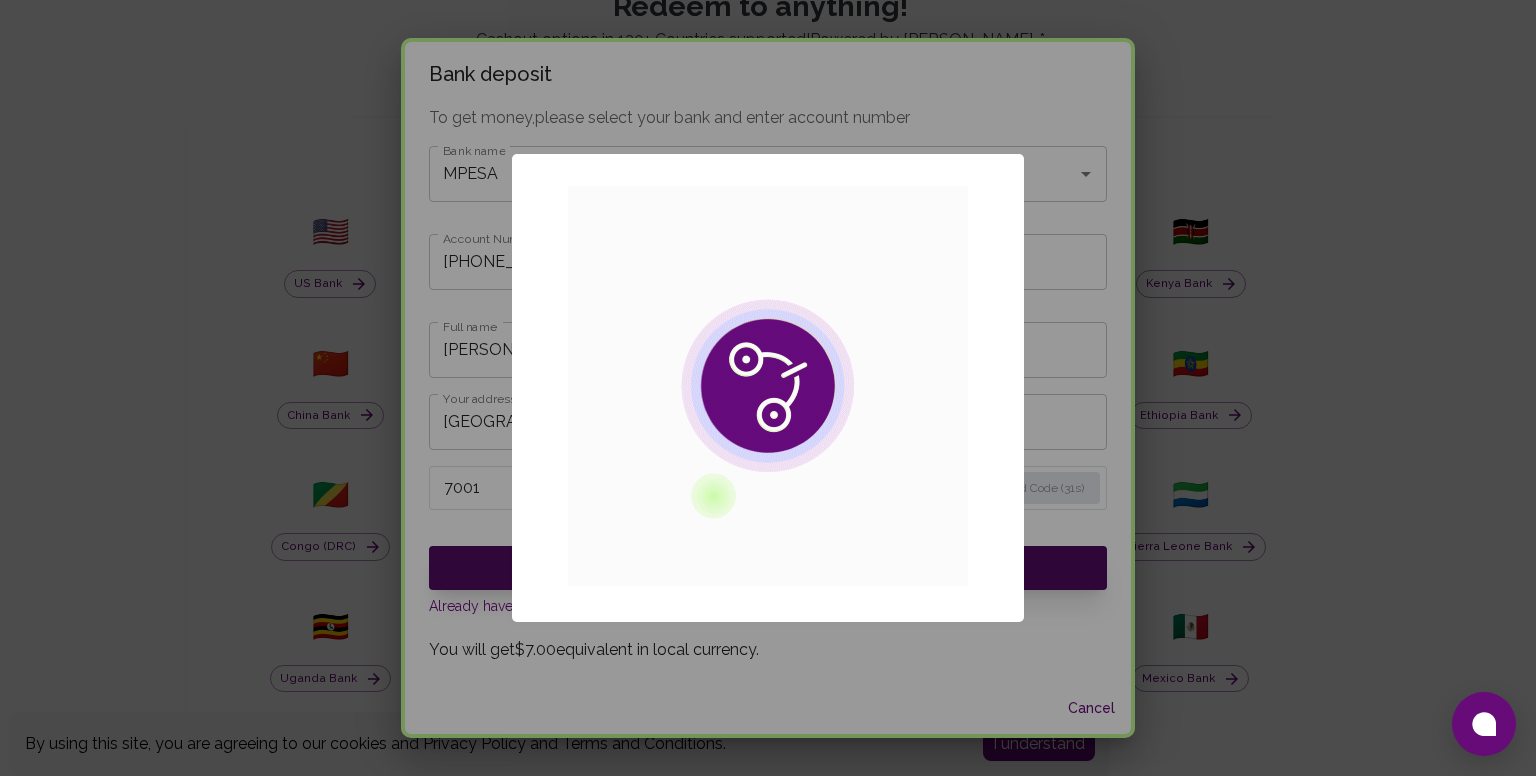 type 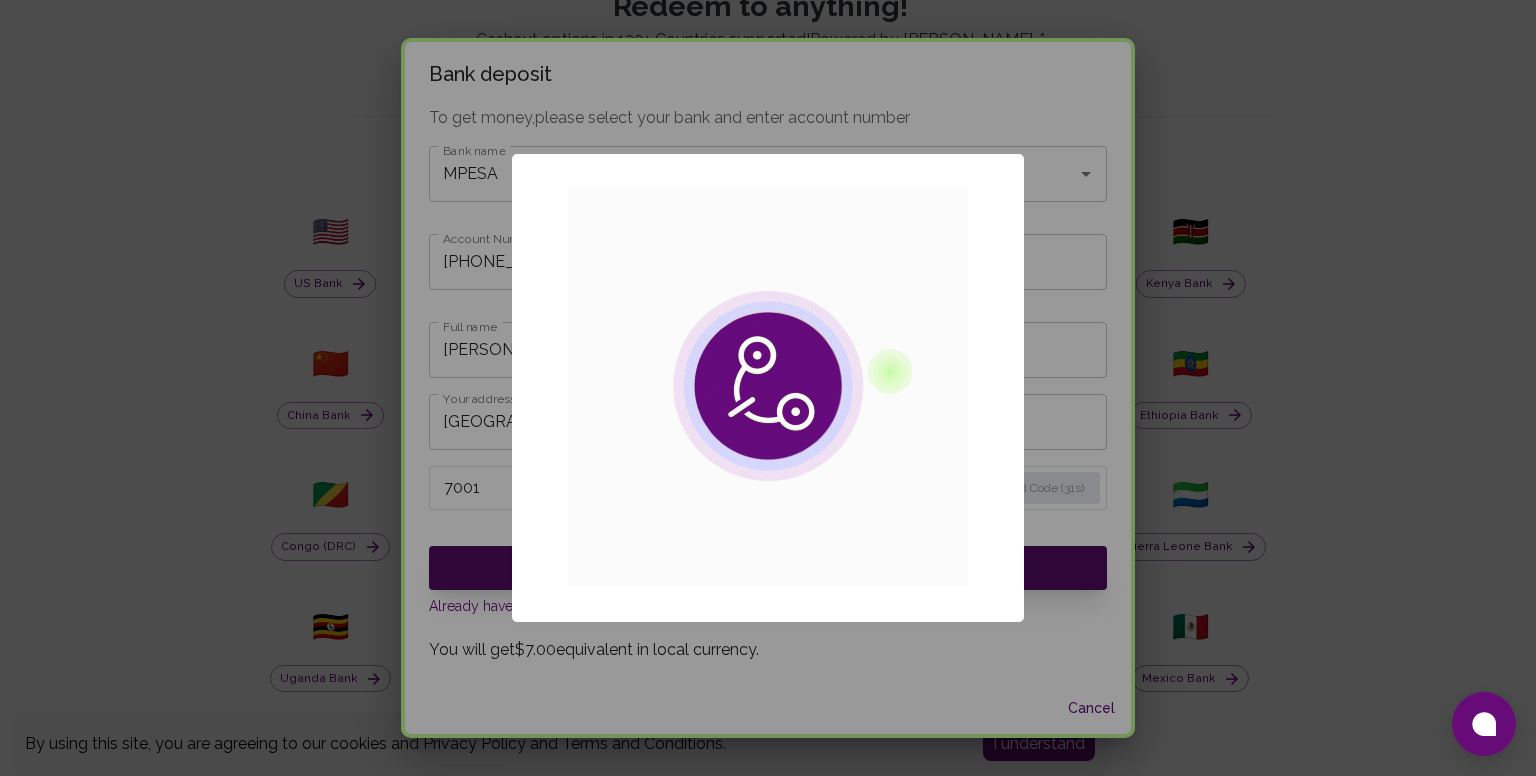 type 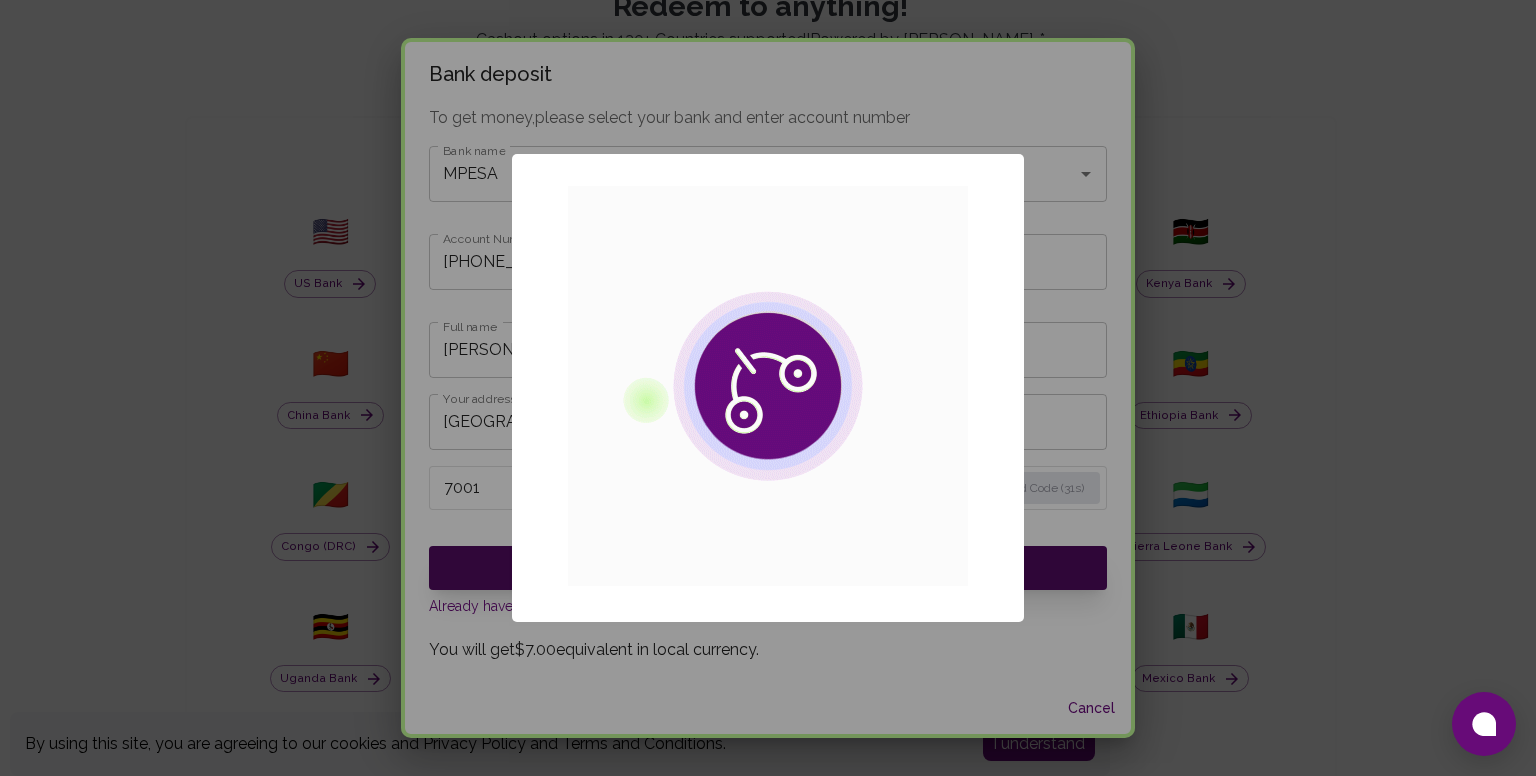 type 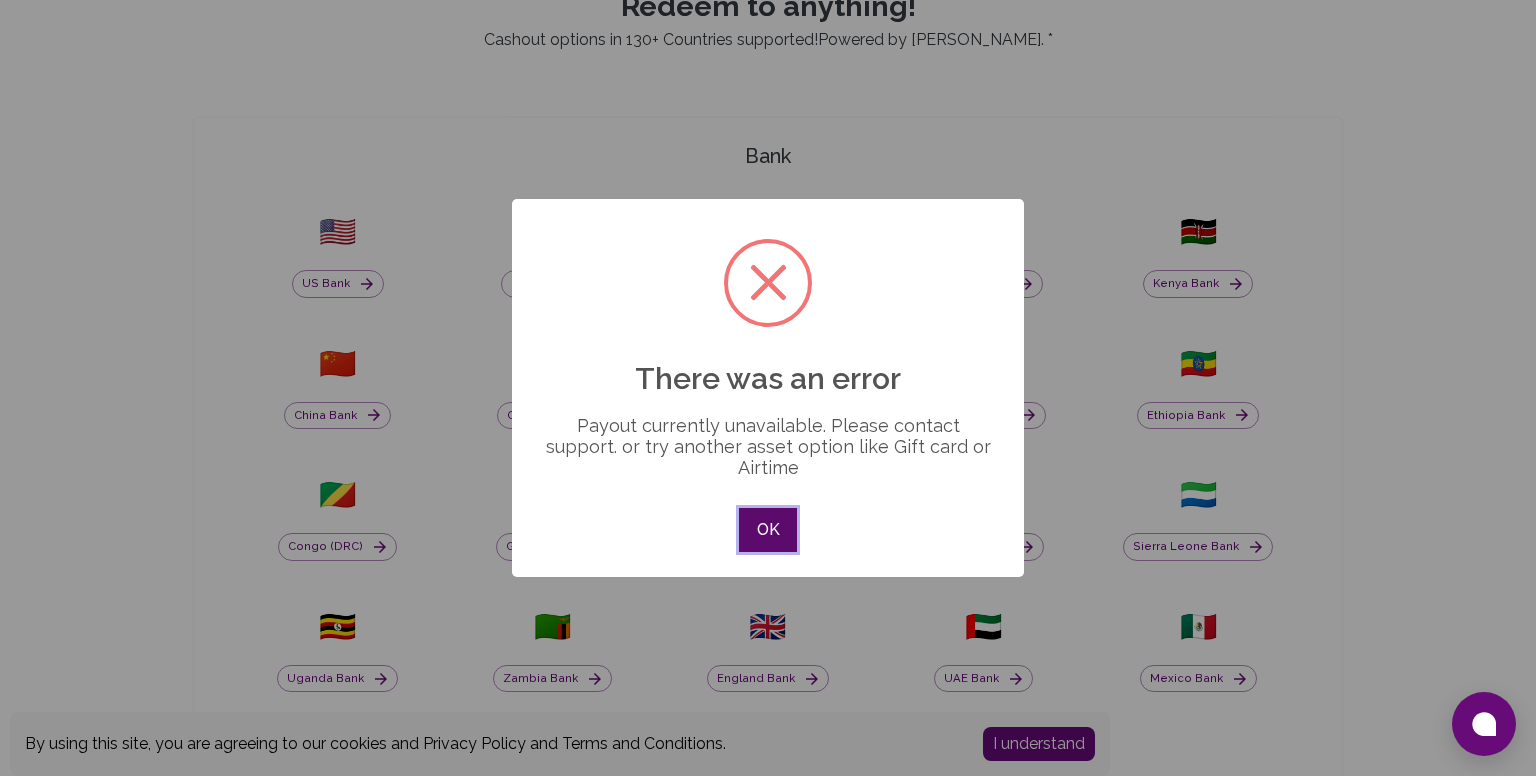 click on "OK" at bounding box center (768, 530) 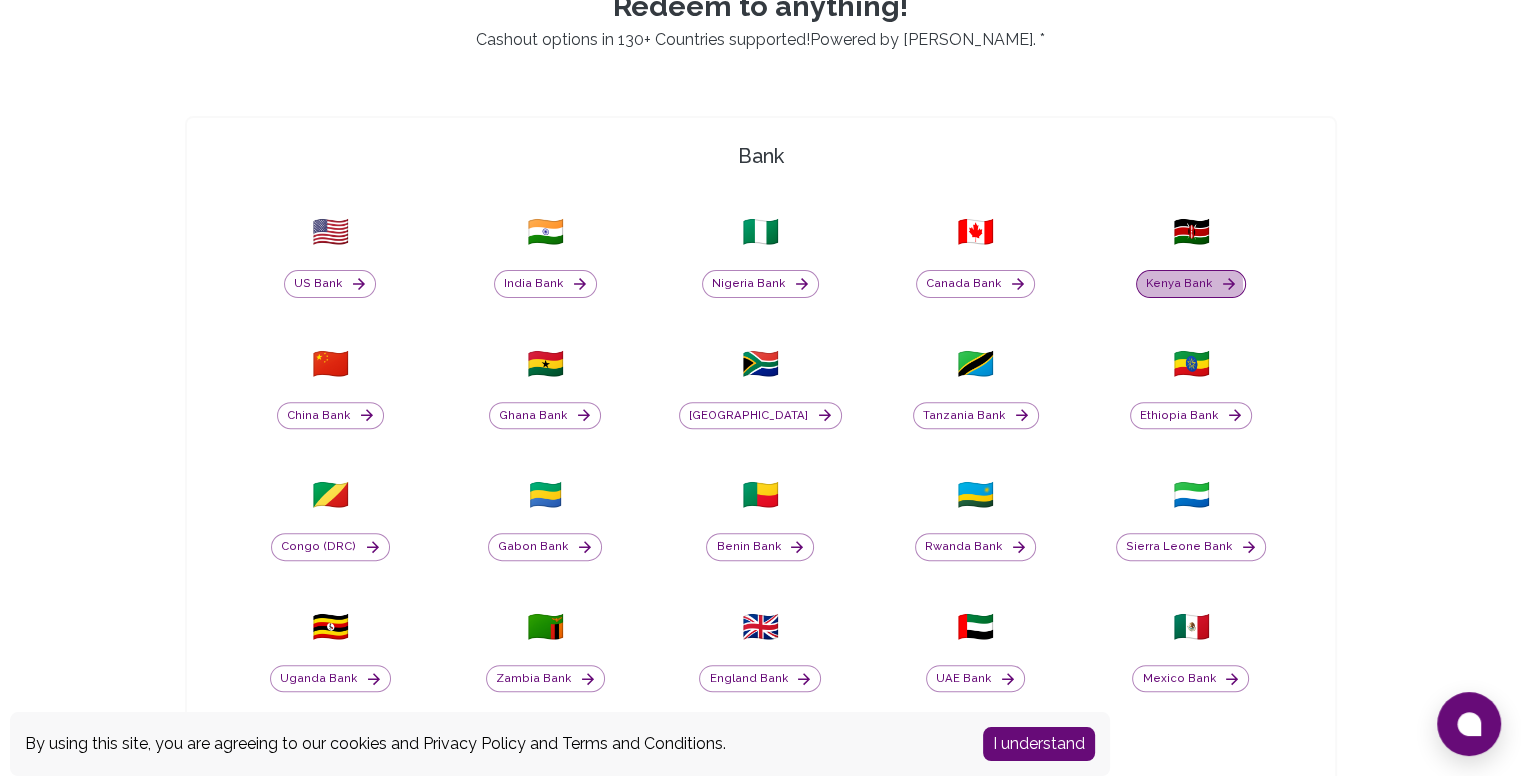 click on "Kenya Bank" at bounding box center (1191, 284) 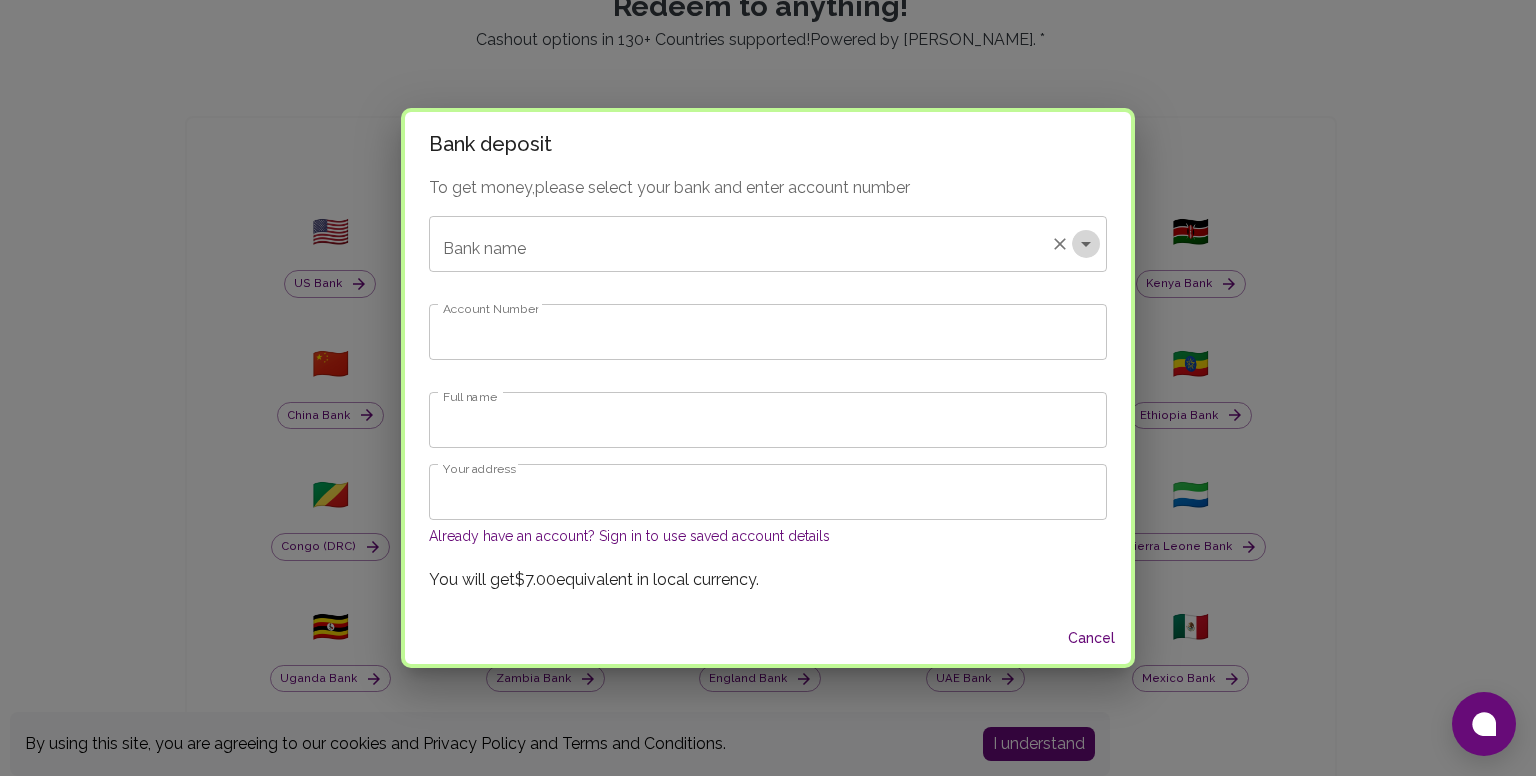 click 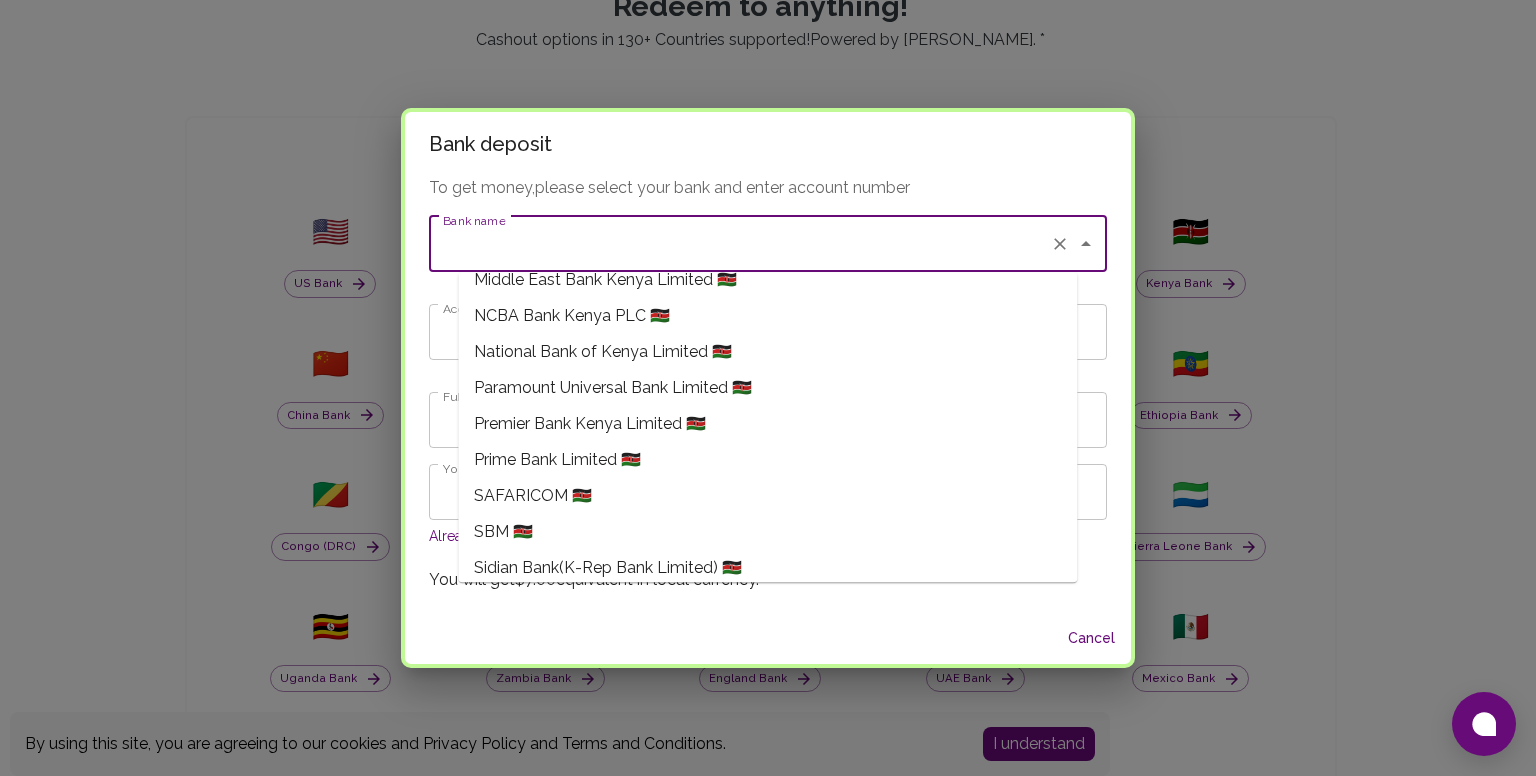 scroll, scrollTop: 1240, scrollLeft: 0, axis: vertical 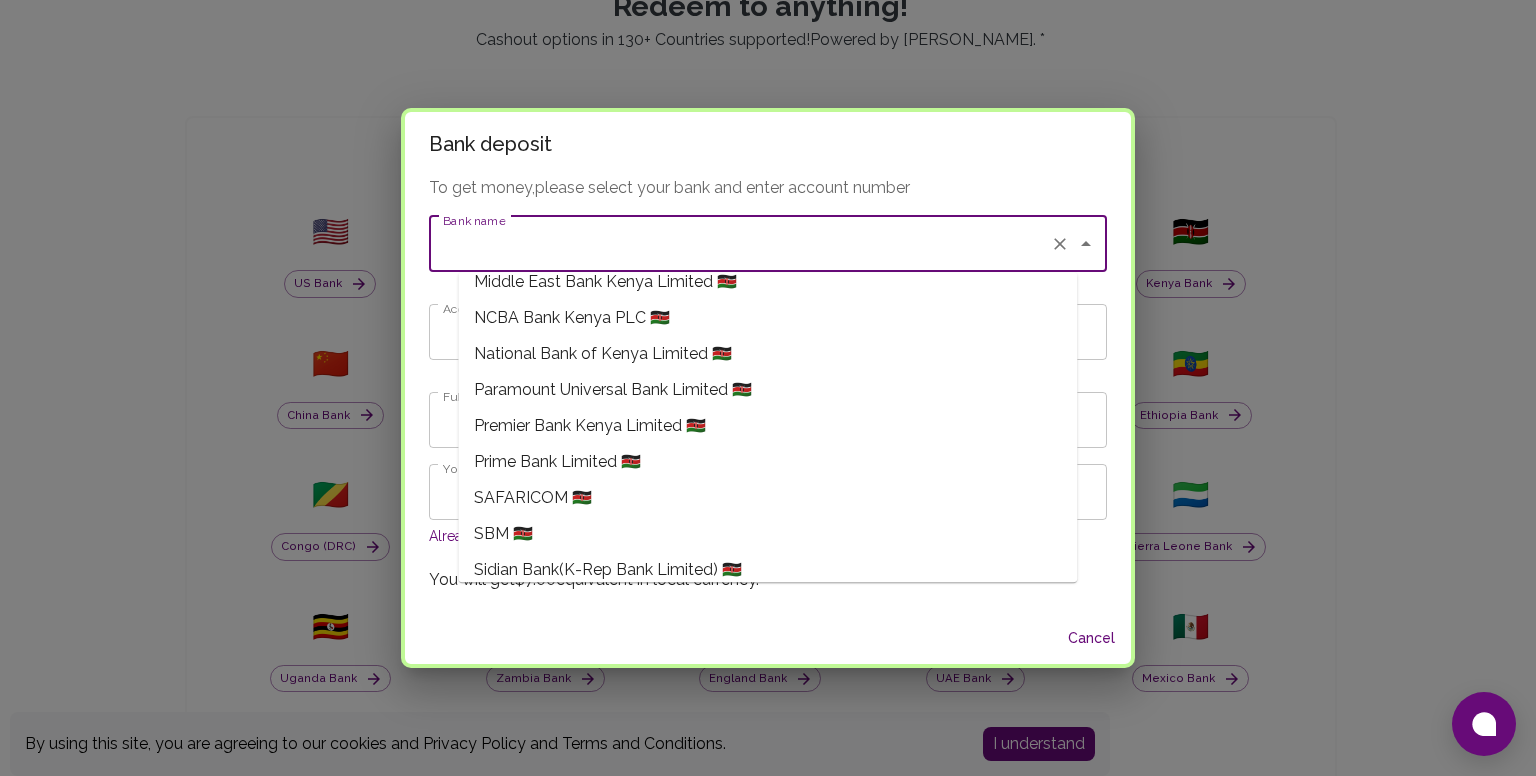 click on "SAFARICOM 🇰🇪" at bounding box center [767, 498] 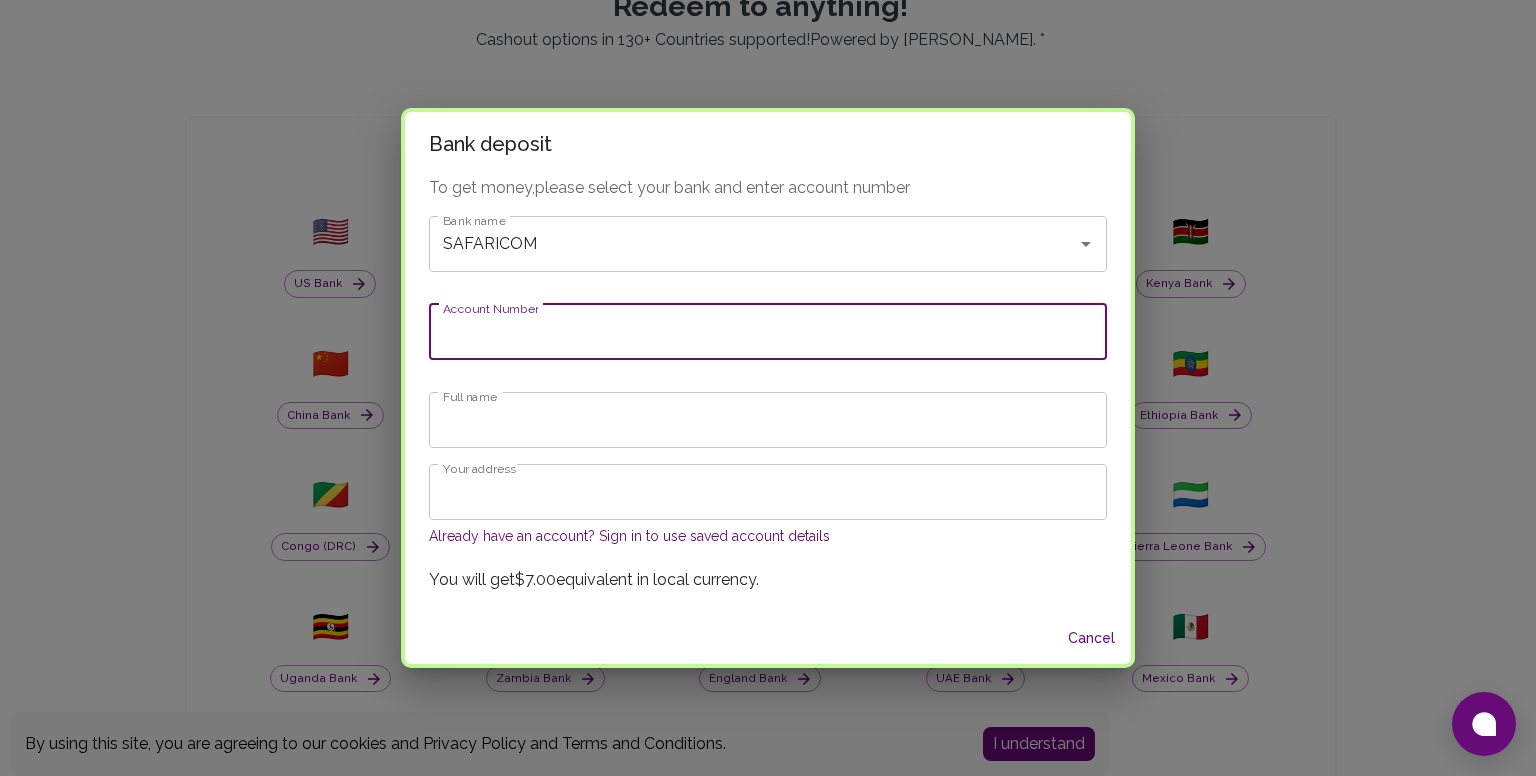 click on "Account Number" at bounding box center (768, 332) 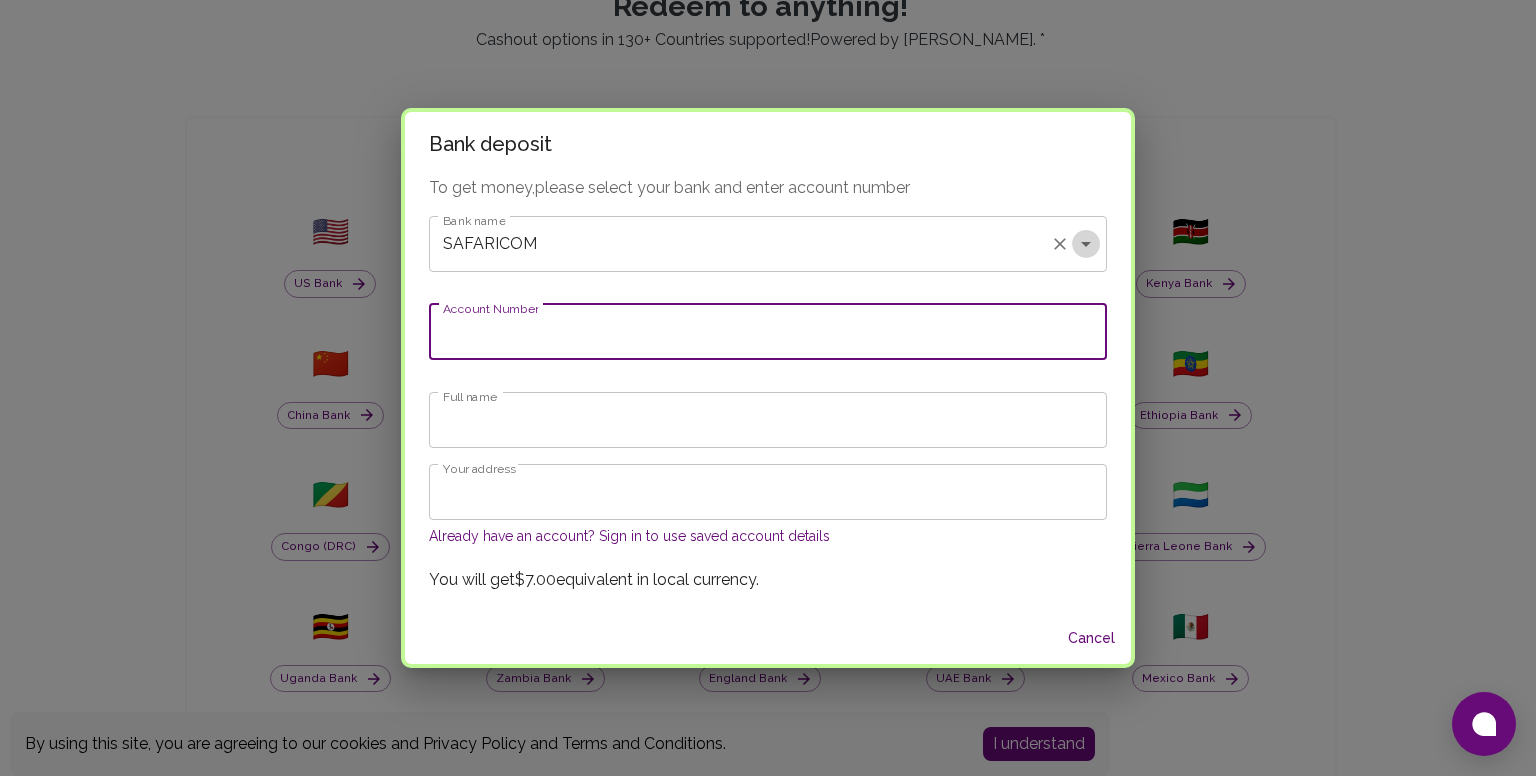 click 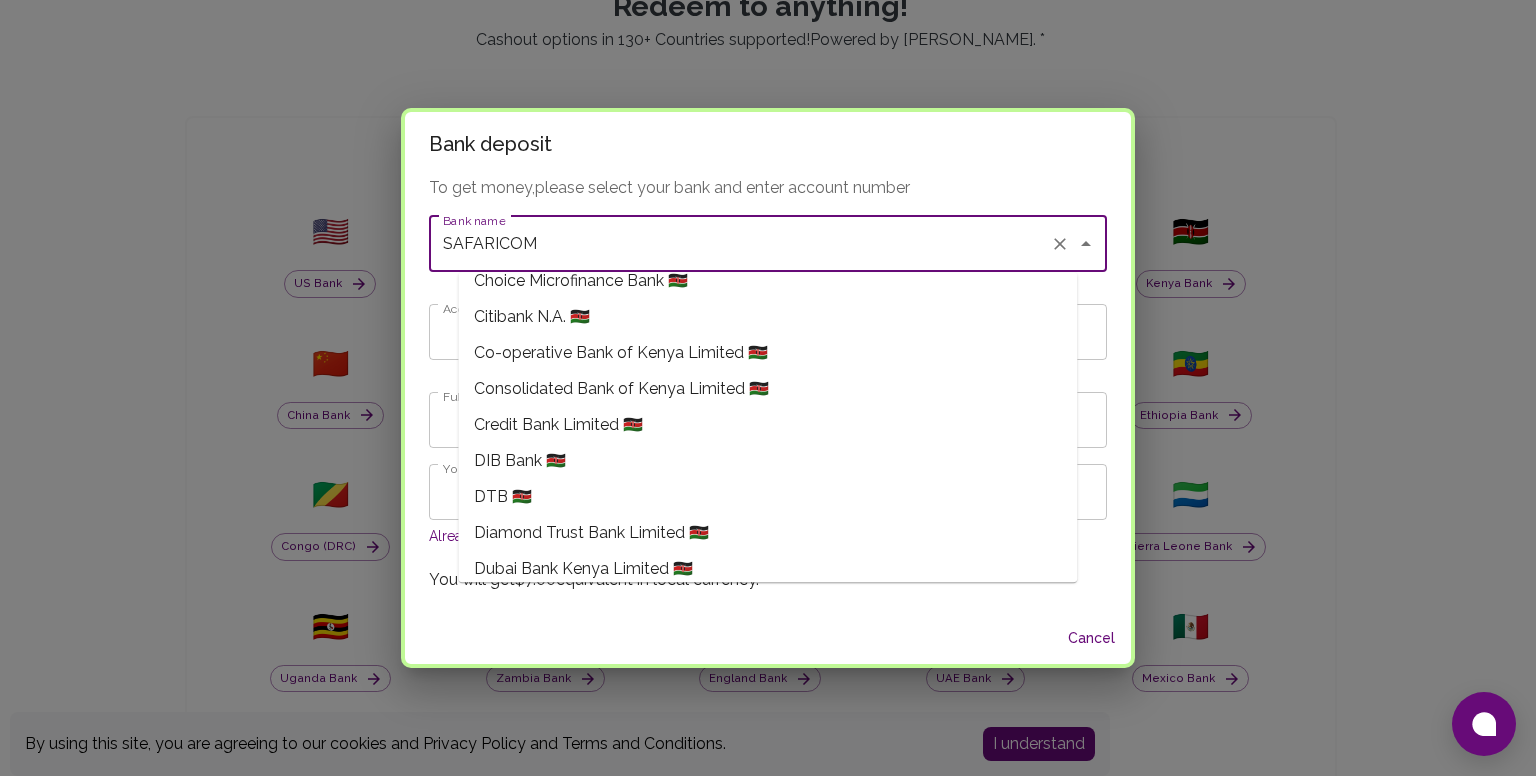 scroll, scrollTop: 291, scrollLeft: 0, axis: vertical 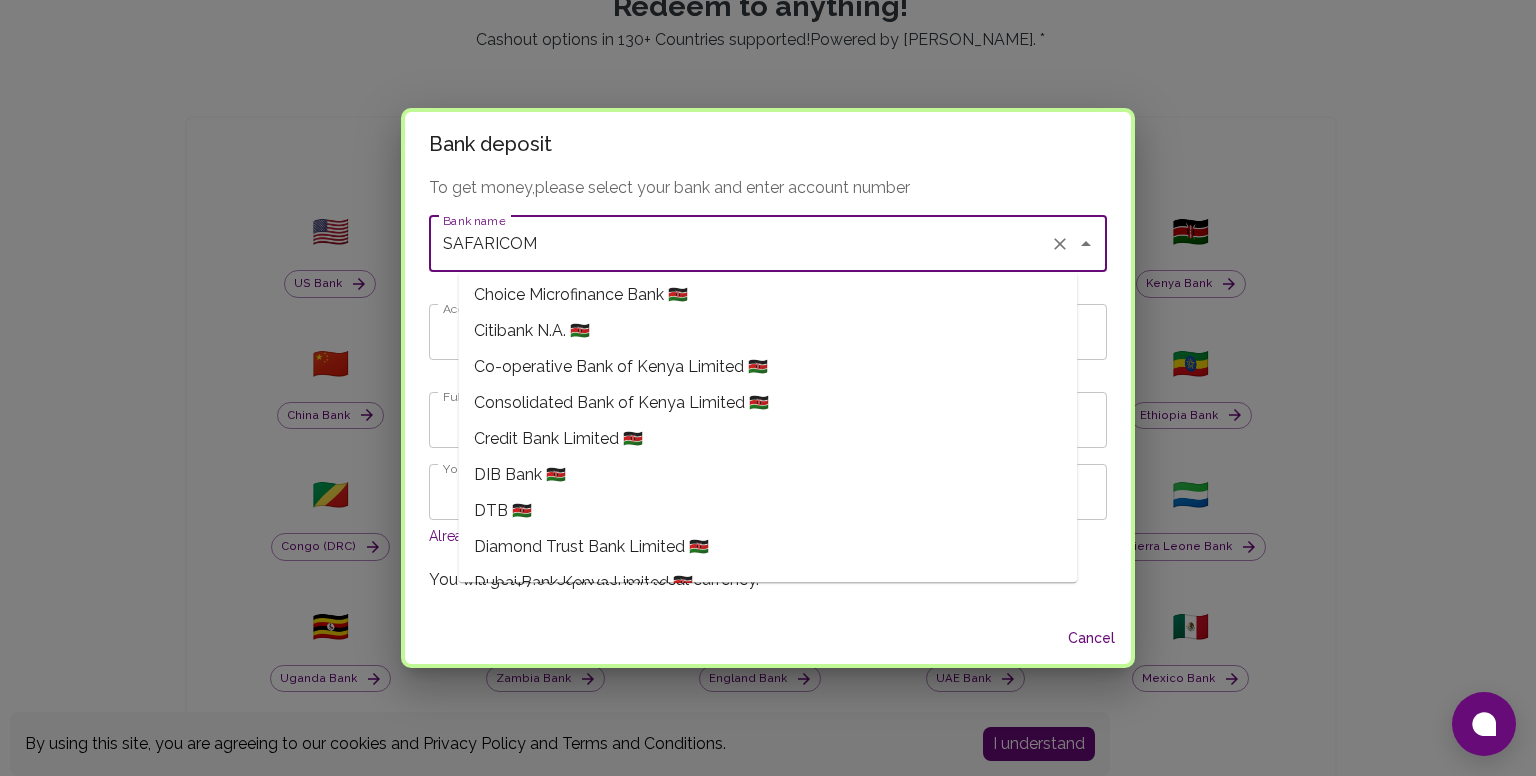 click on "Co-operative Bank of Kenya Limited 🇰🇪" at bounding box center [767, 367] 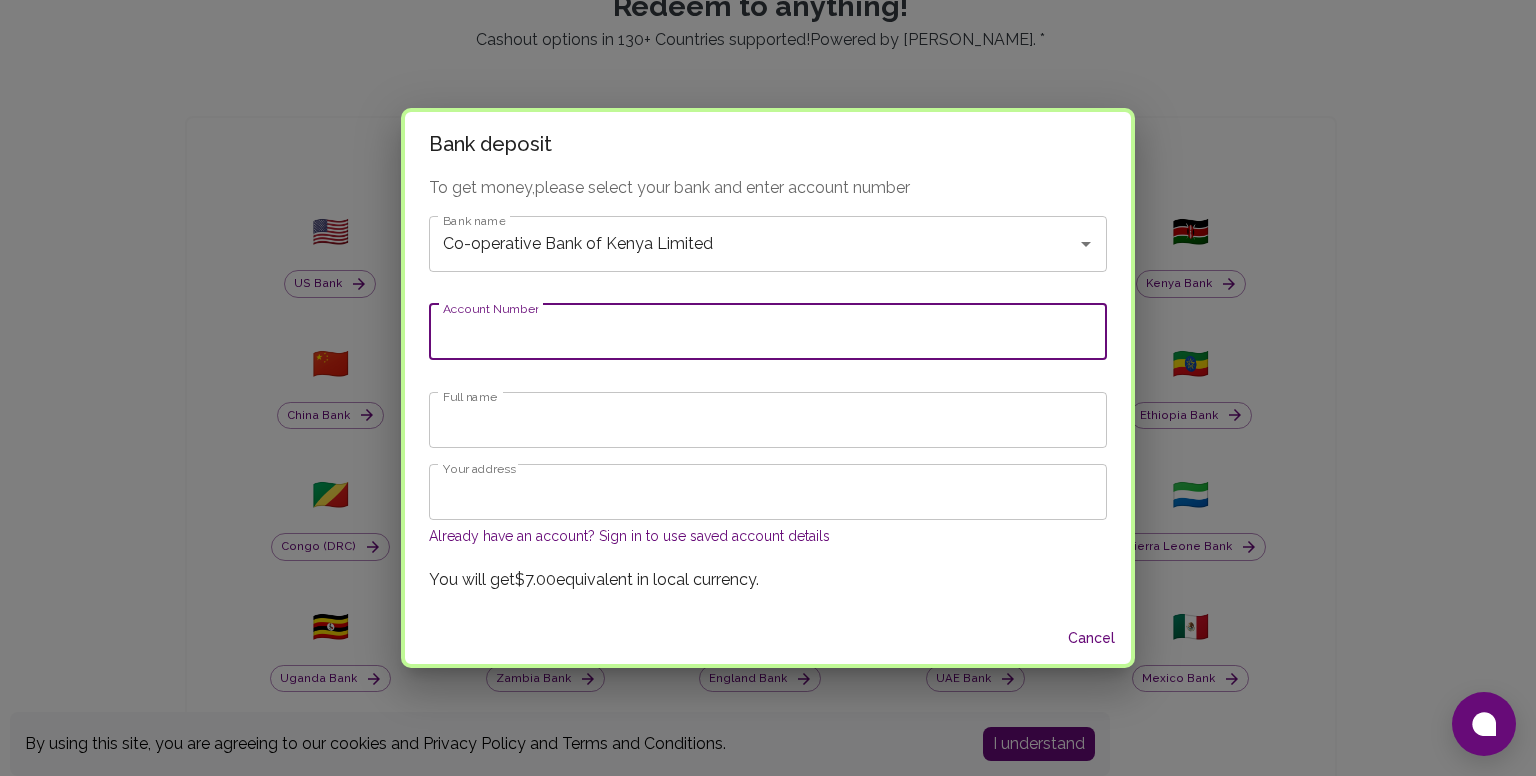 click on "Account Number" at bounding box center (768, 332) 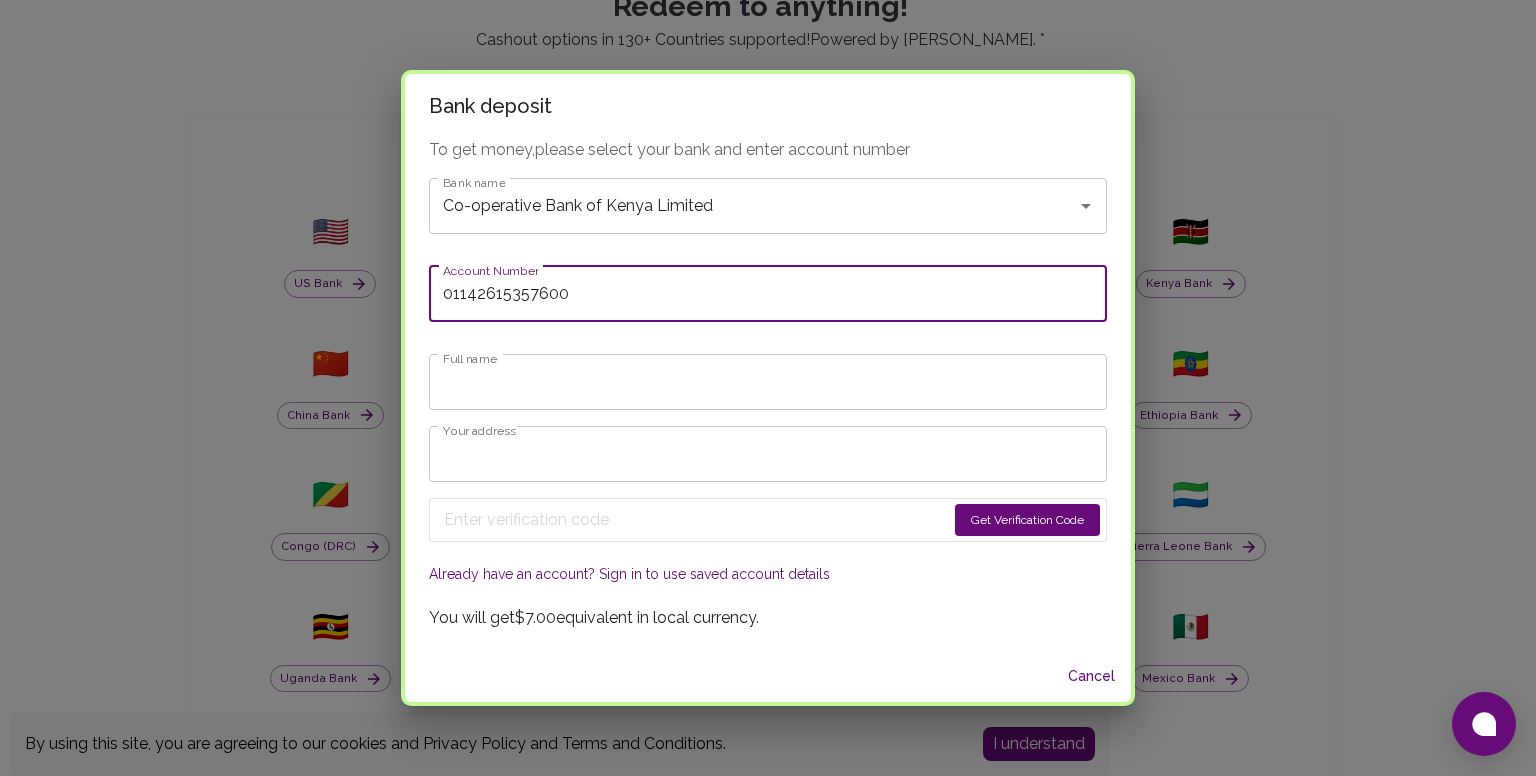 type on "01142615357600" 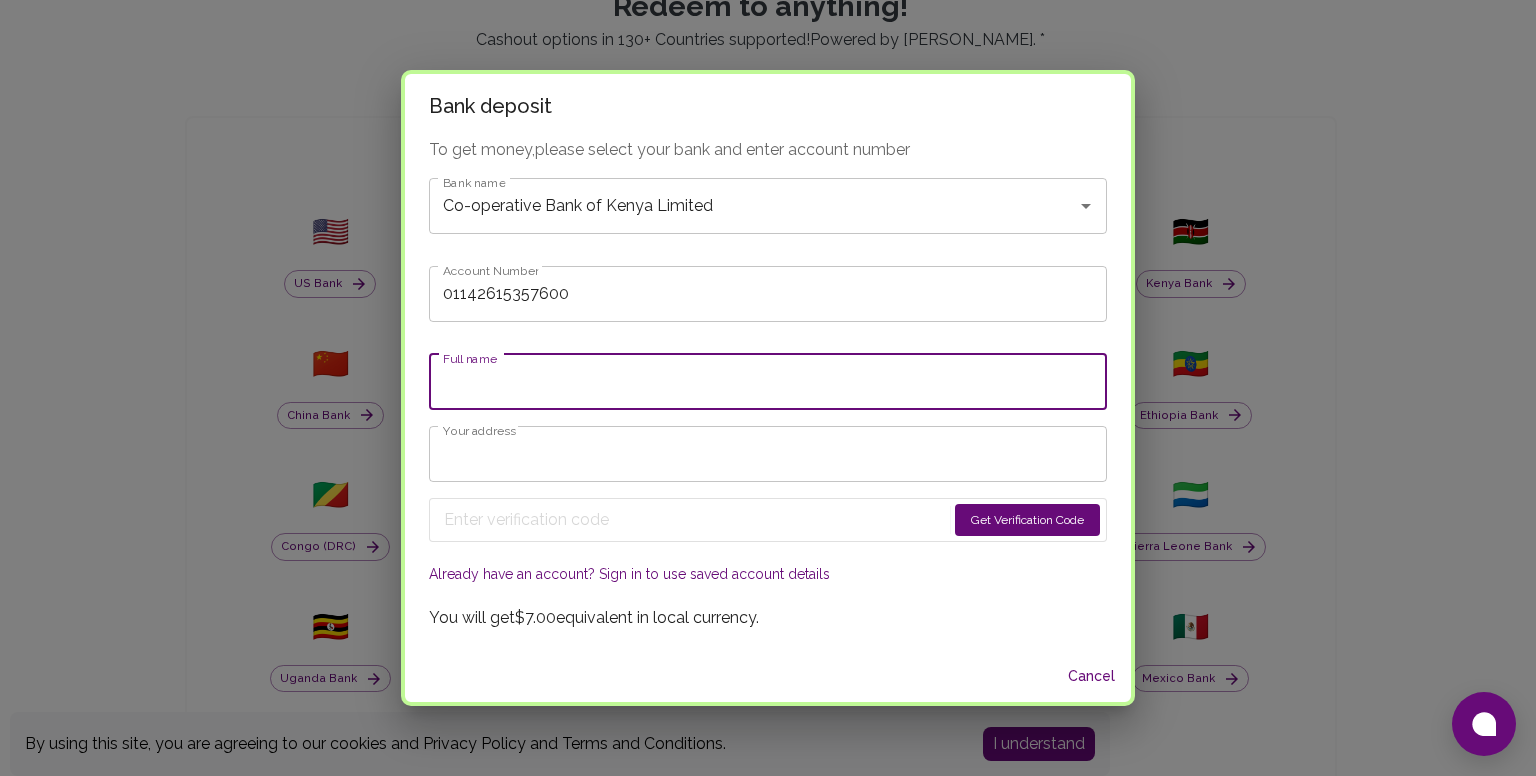 click on "Full name" at bounding box center [768, 382] 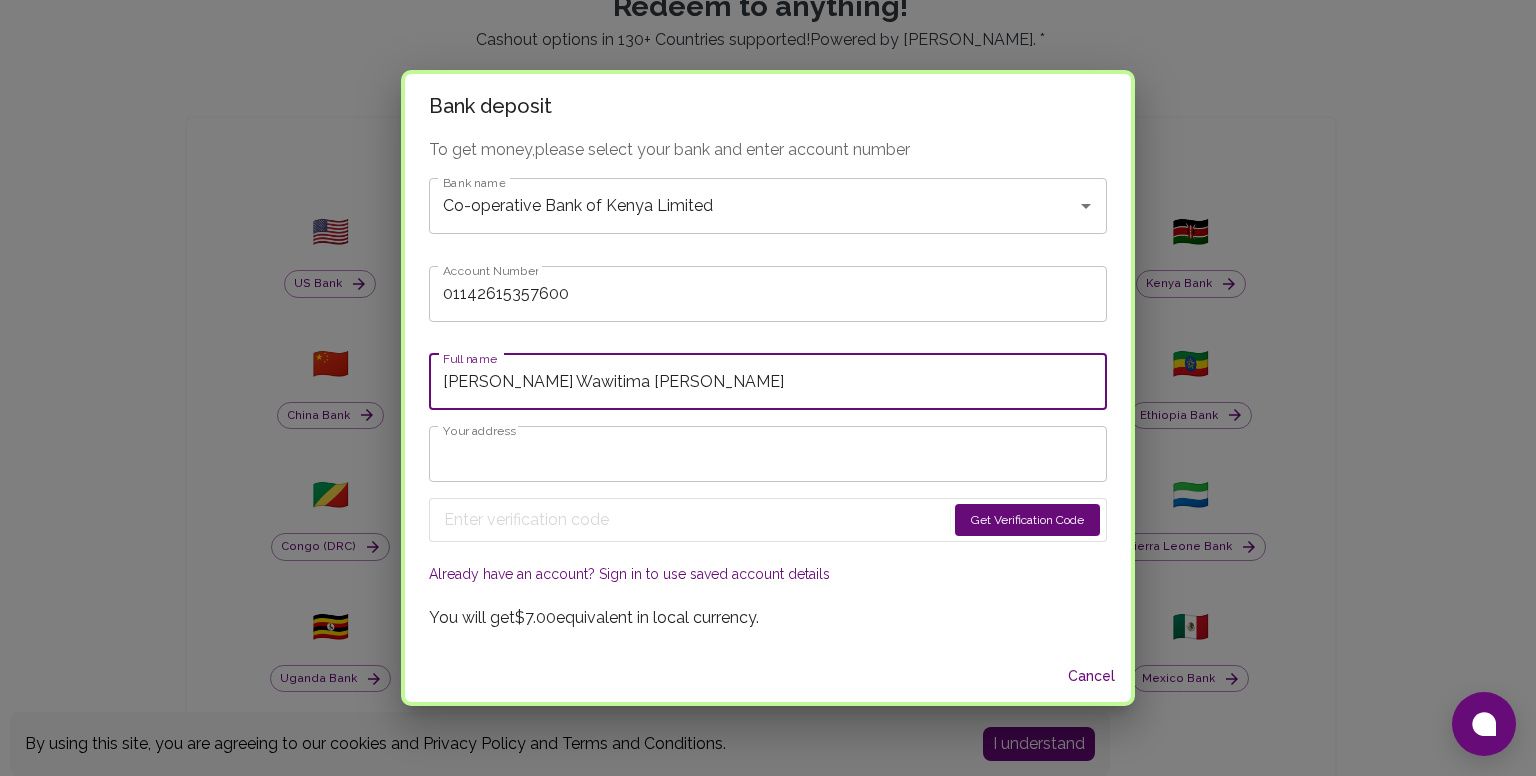 type on "[PERSON_NAME] Wawitima [PERSON_NAME]" 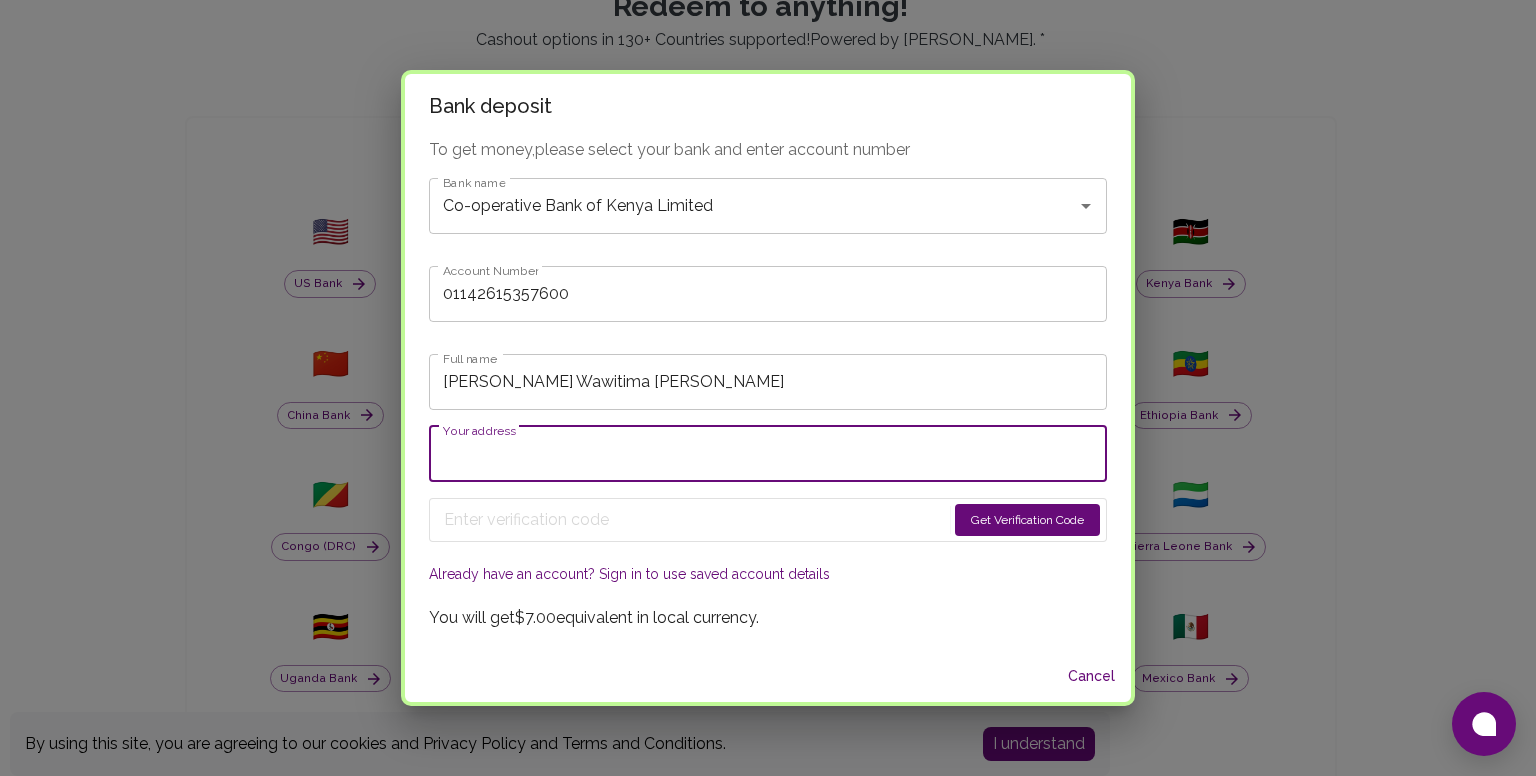 click on "Your address" at bounding box center (768, 454) 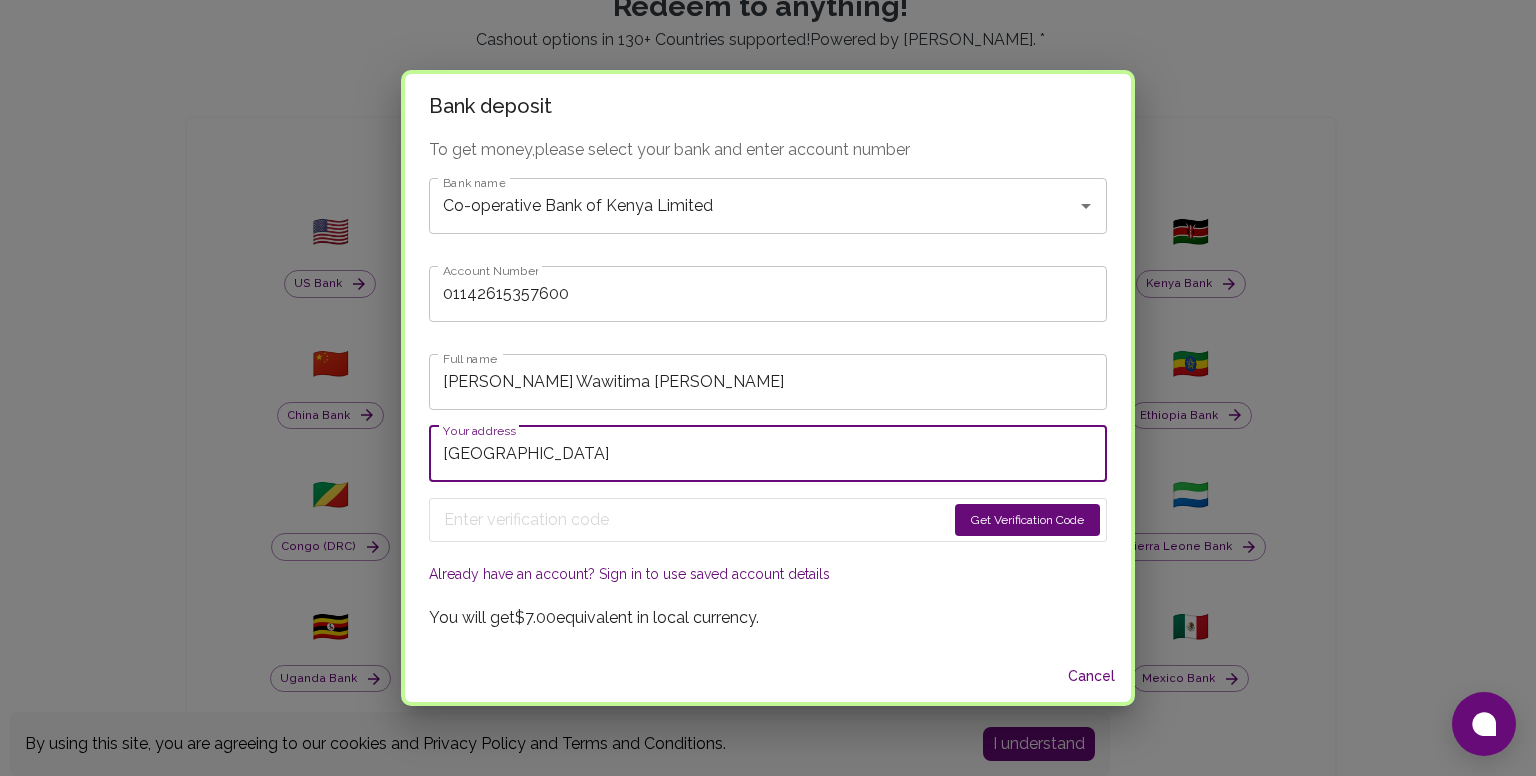 type on "[GEOGRAPHIC_DATA]" 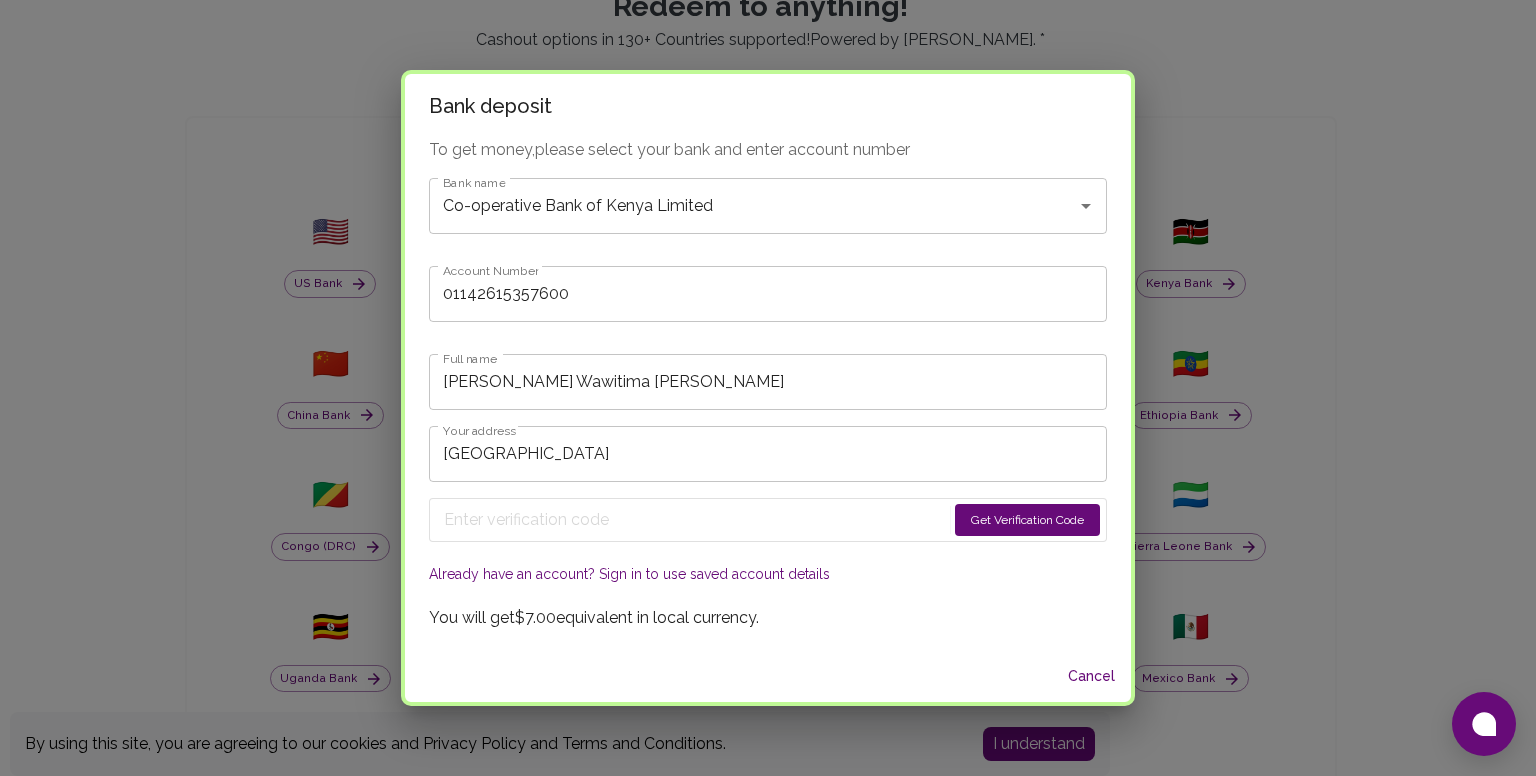 click on "Get Verification Code" at bounding box center [1027, 520] 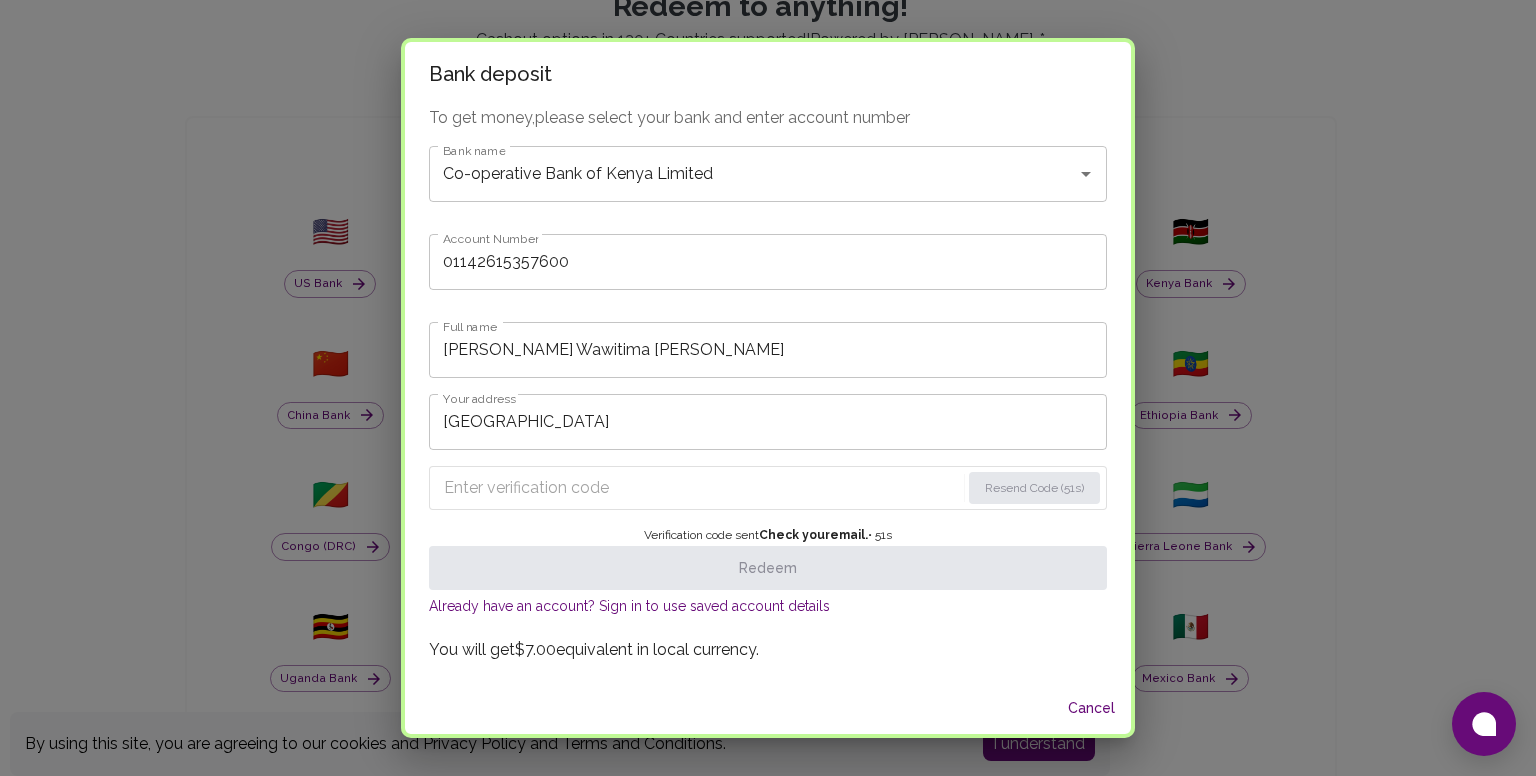 click at bounding box center [702, 488] 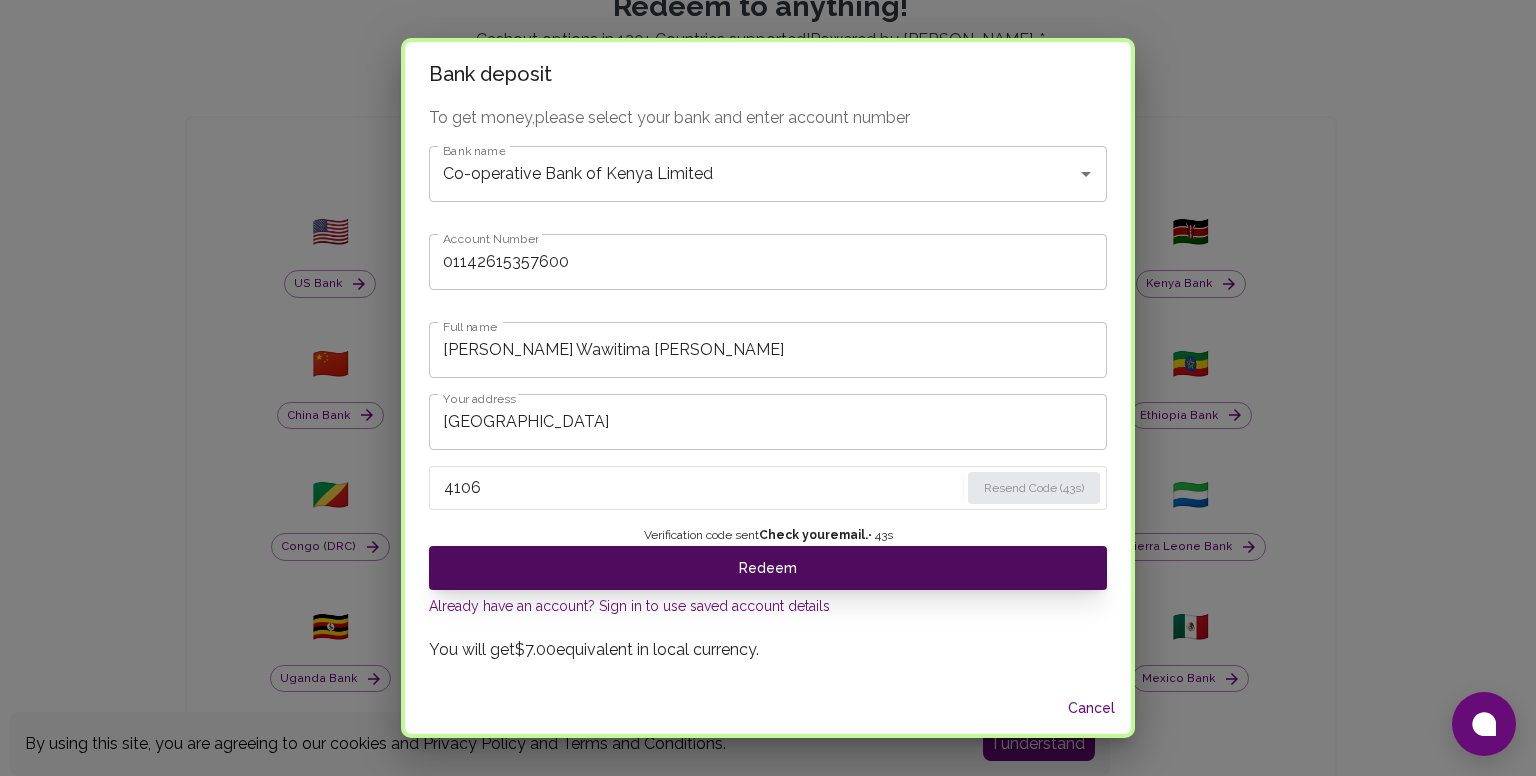 type on "4106" 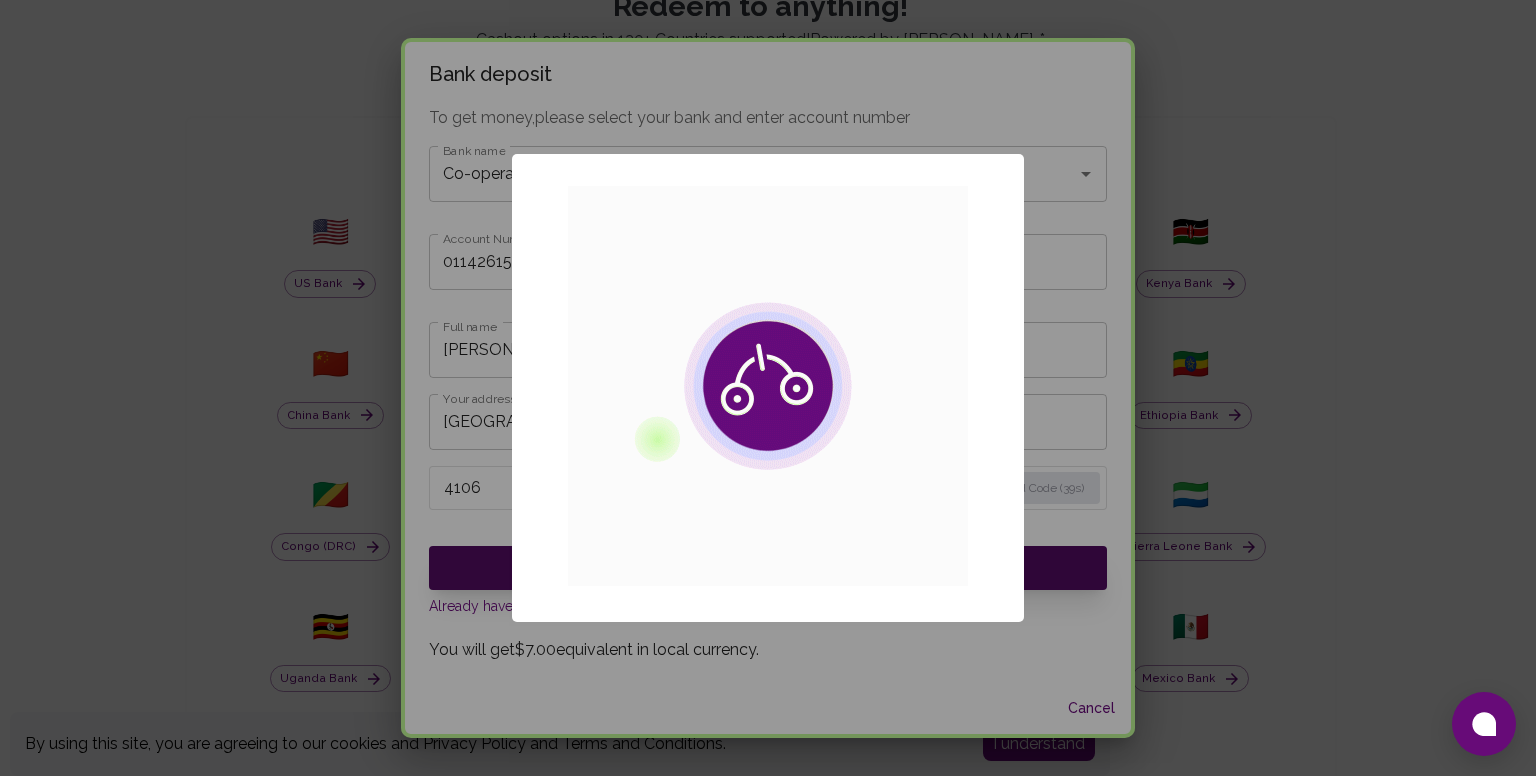 scroll, scrollTop: 0, scrollLeft: 0, axis: both 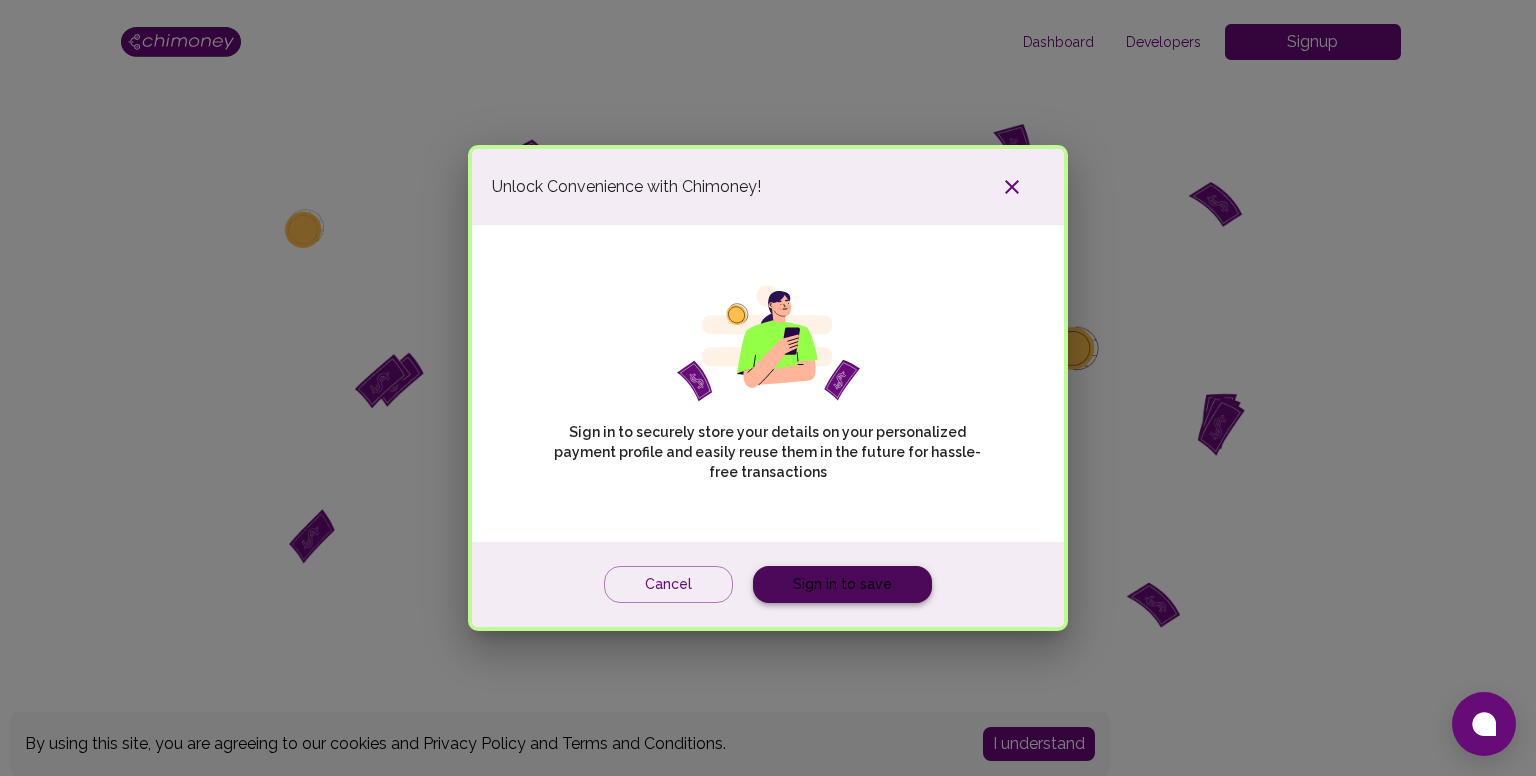 click on "Sign in to save" at bounding box center [842, 584] 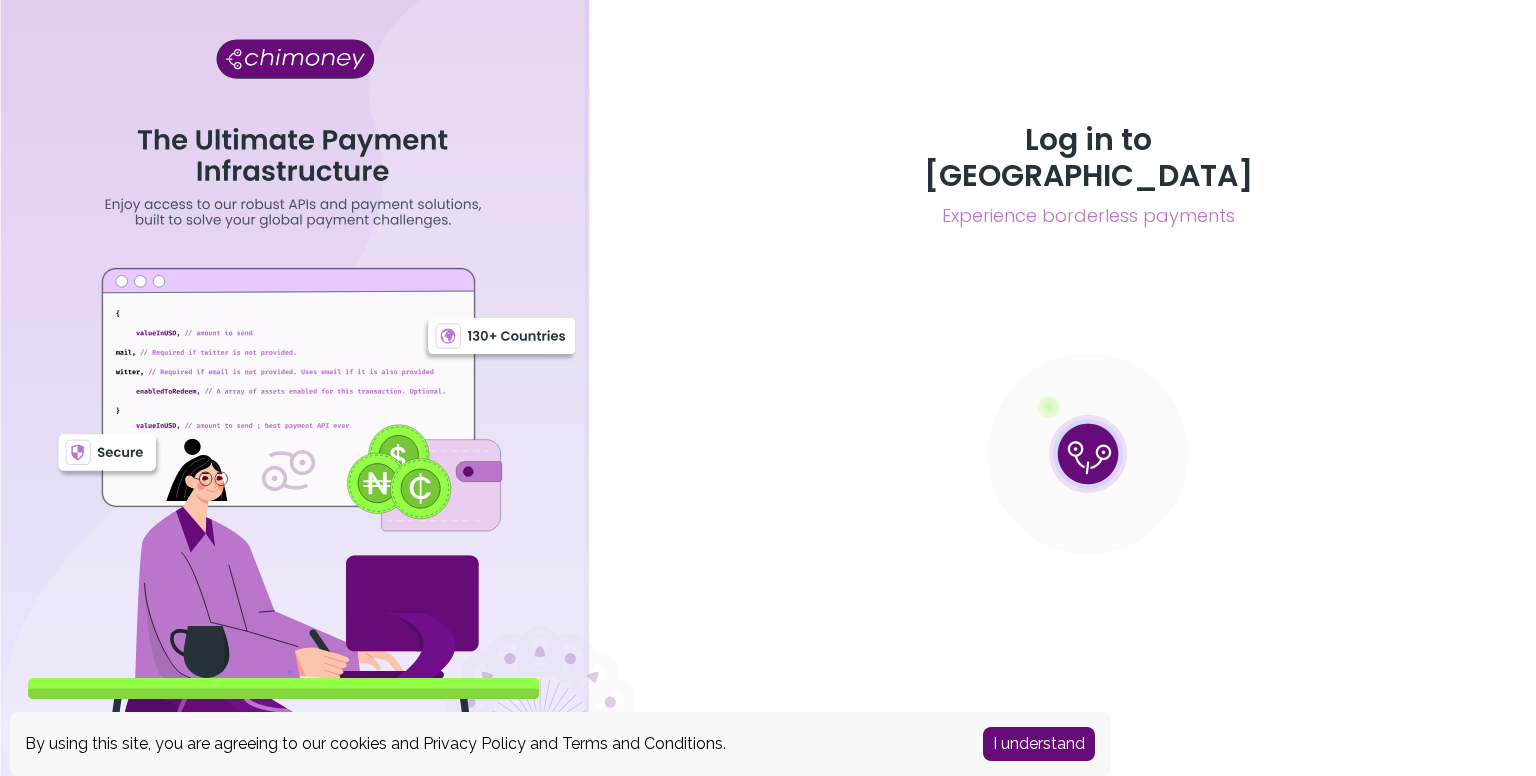 scroll, scrollTop: 0, scrollLeft: 0, axis: both 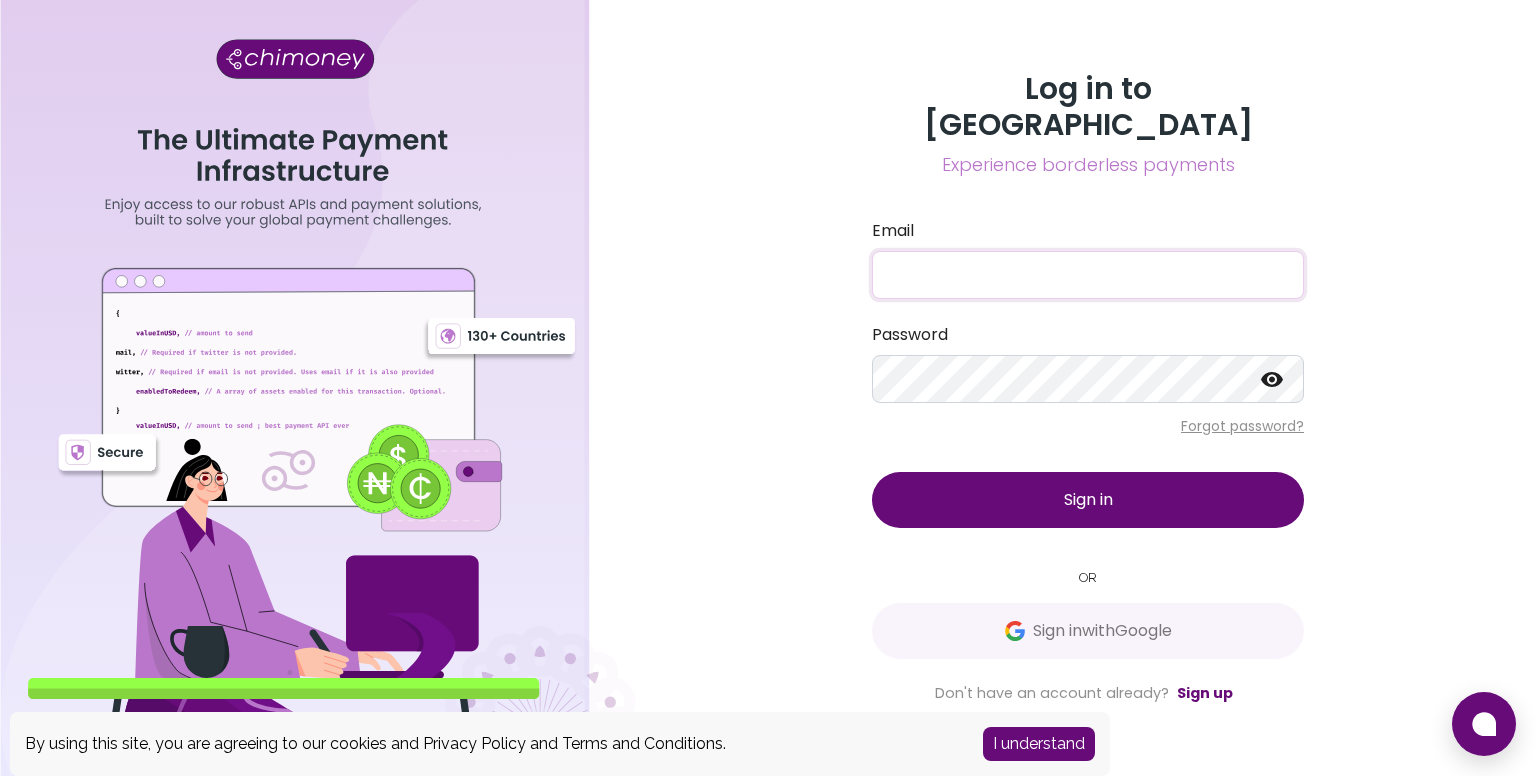 click on "Email" at bounding box center (1088, 275) 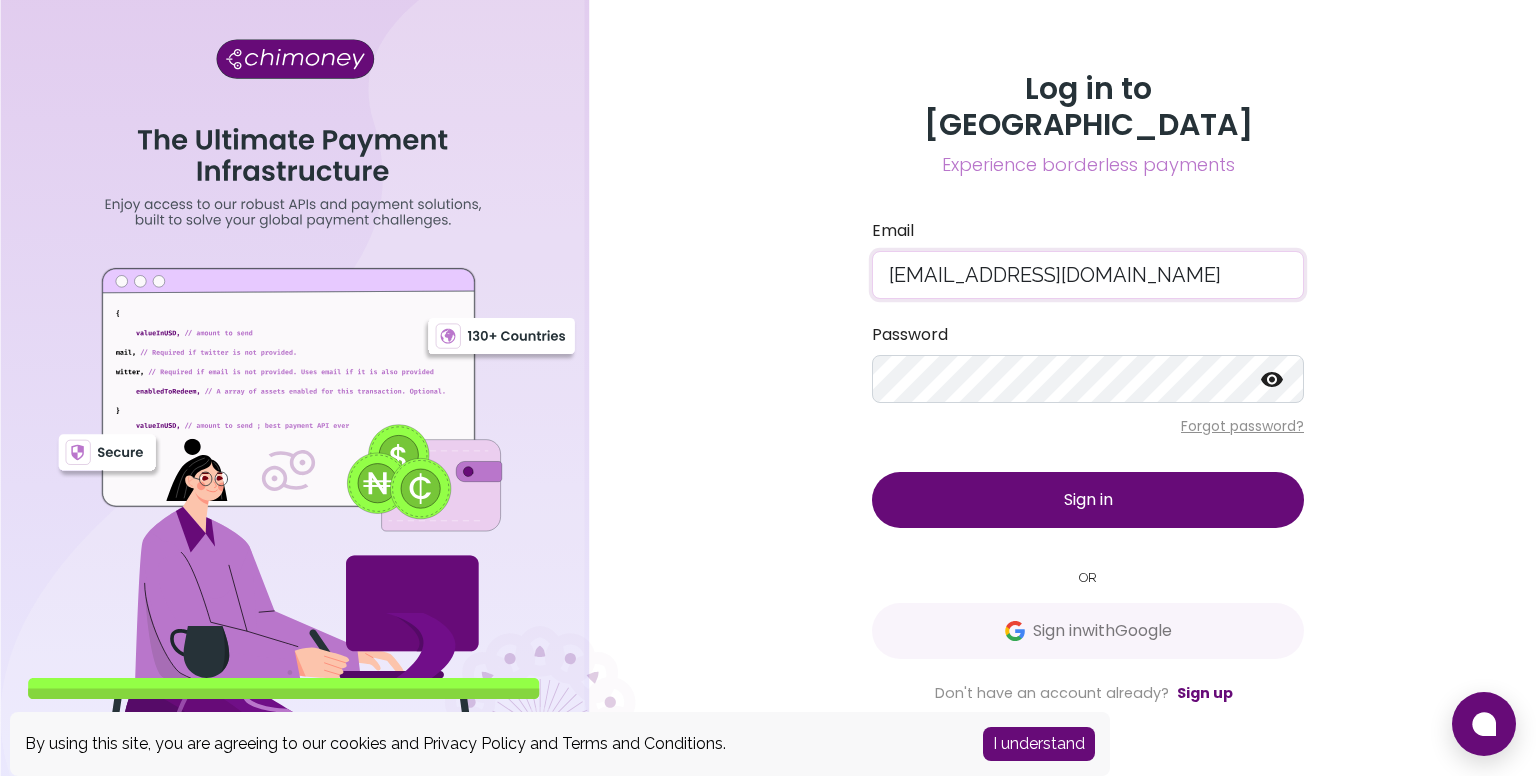 type on "wawigladys@gmail.com" 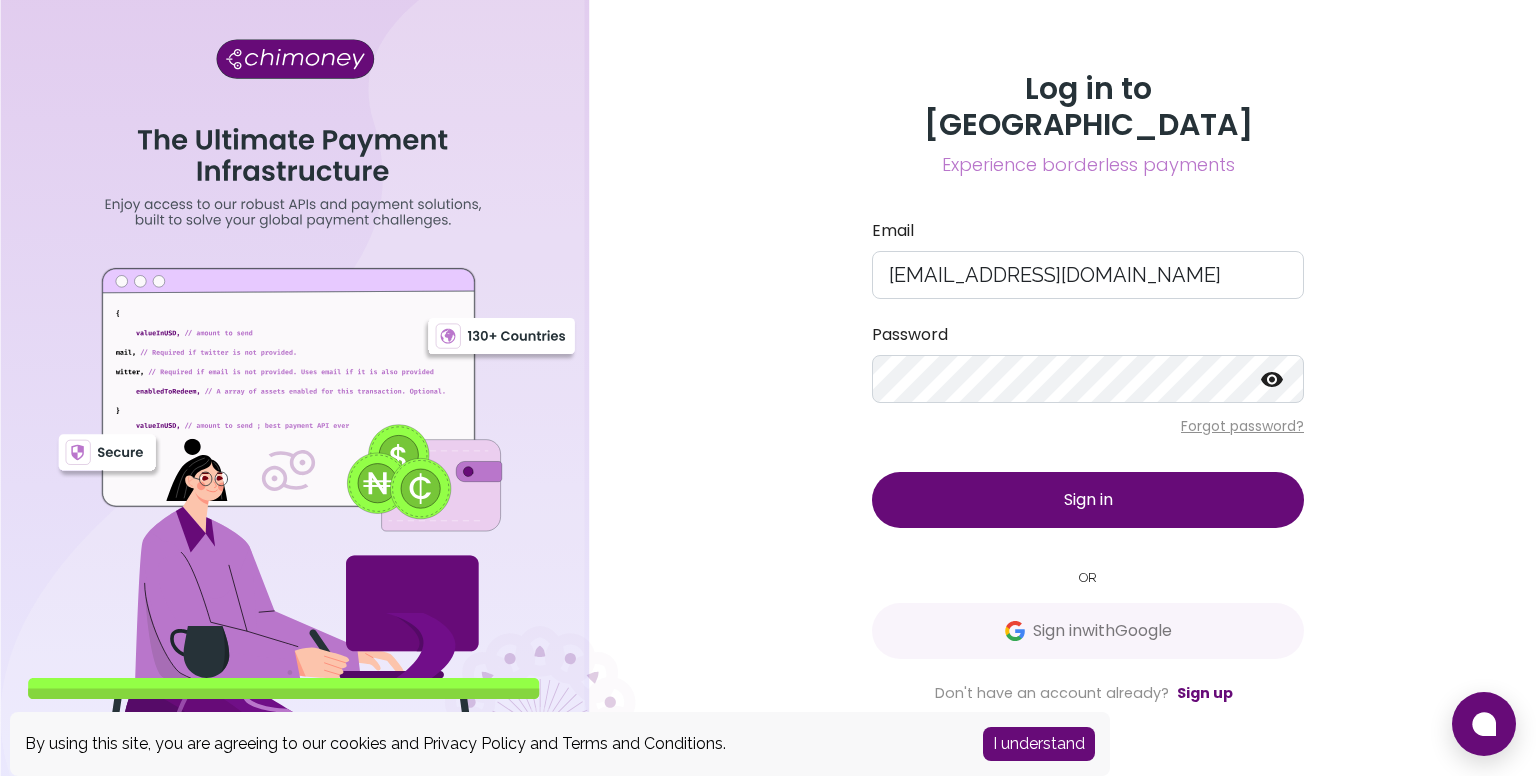 click 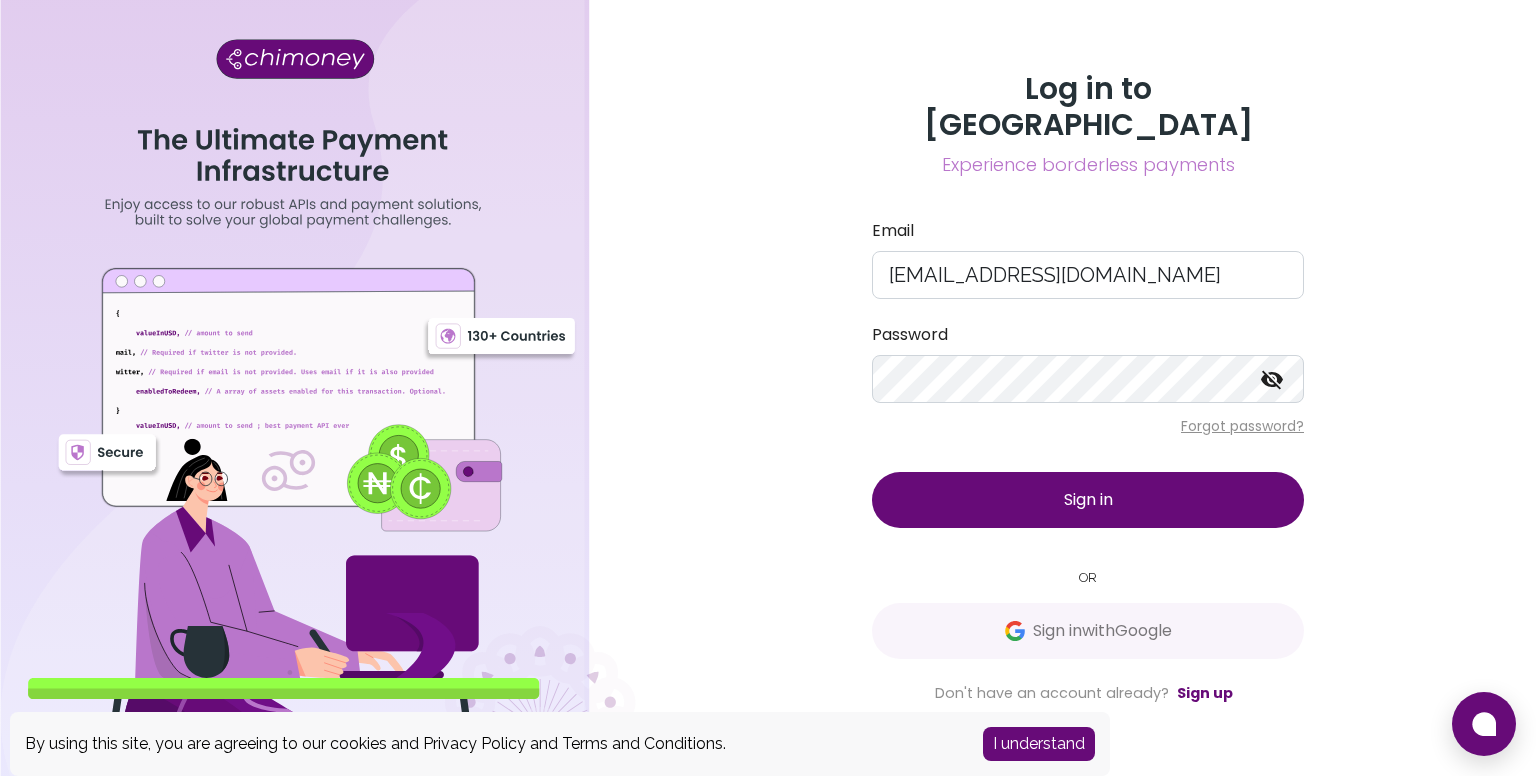 click 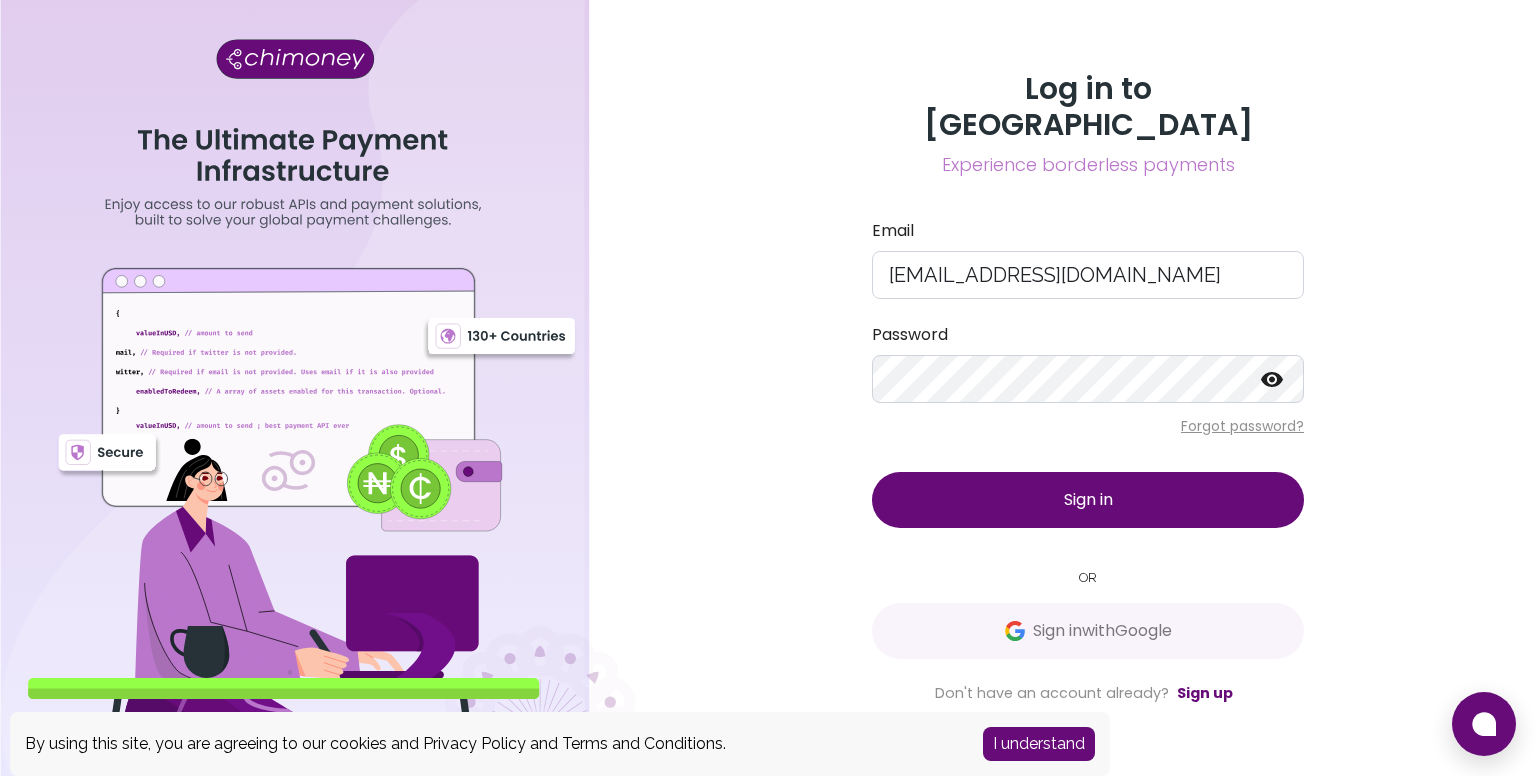 click on "Sign in" at bounding box center (1088, 500) 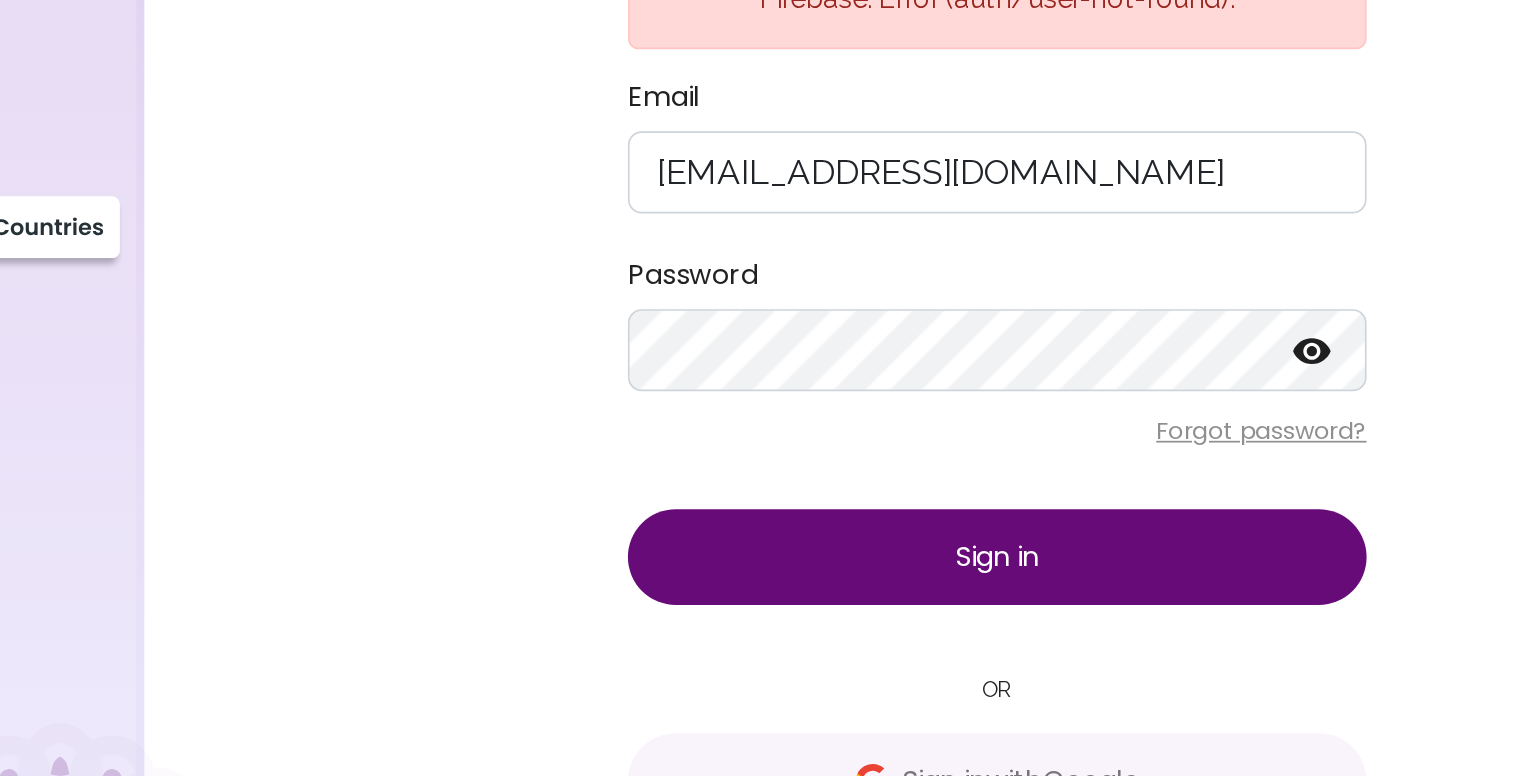 click 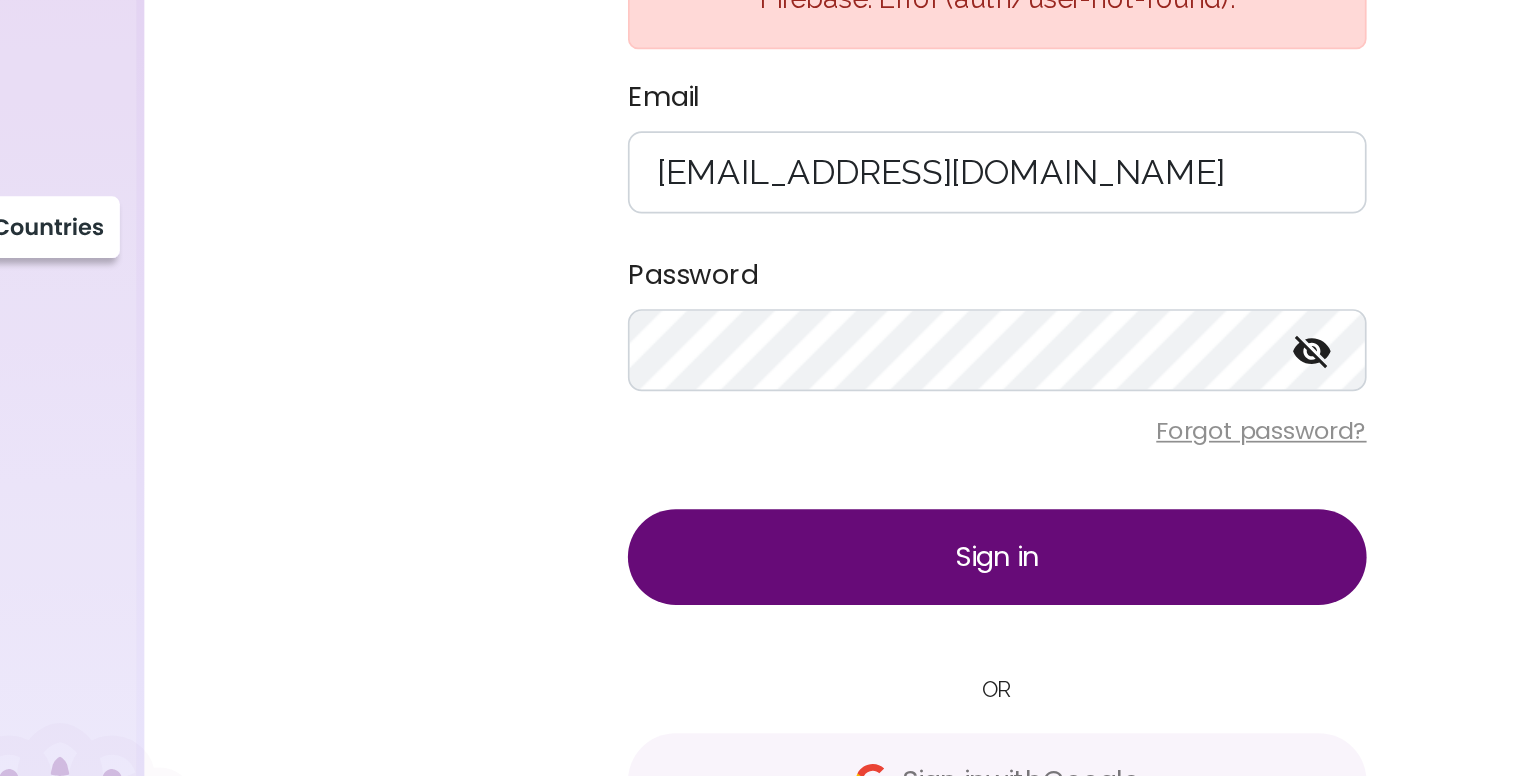 click 